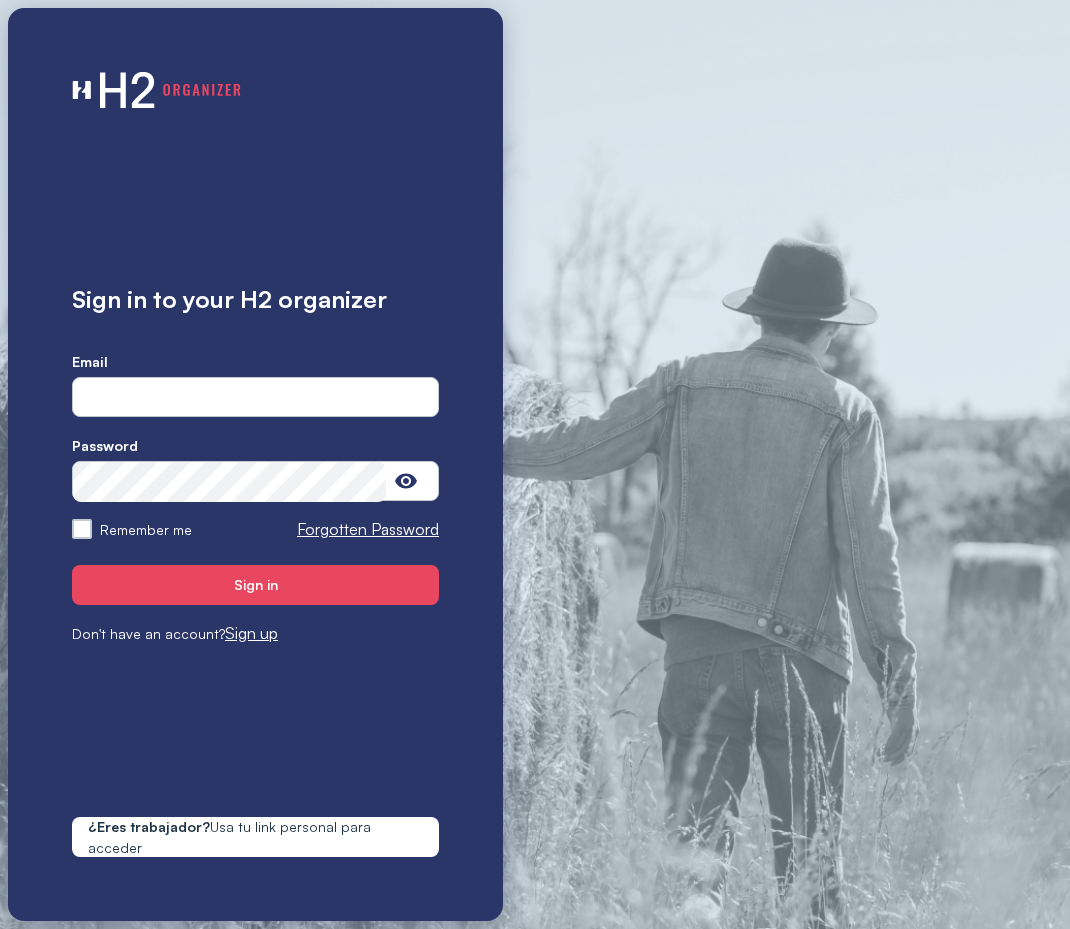 scroll, scrollTop: 0, scrollLeft: 0, axis: both 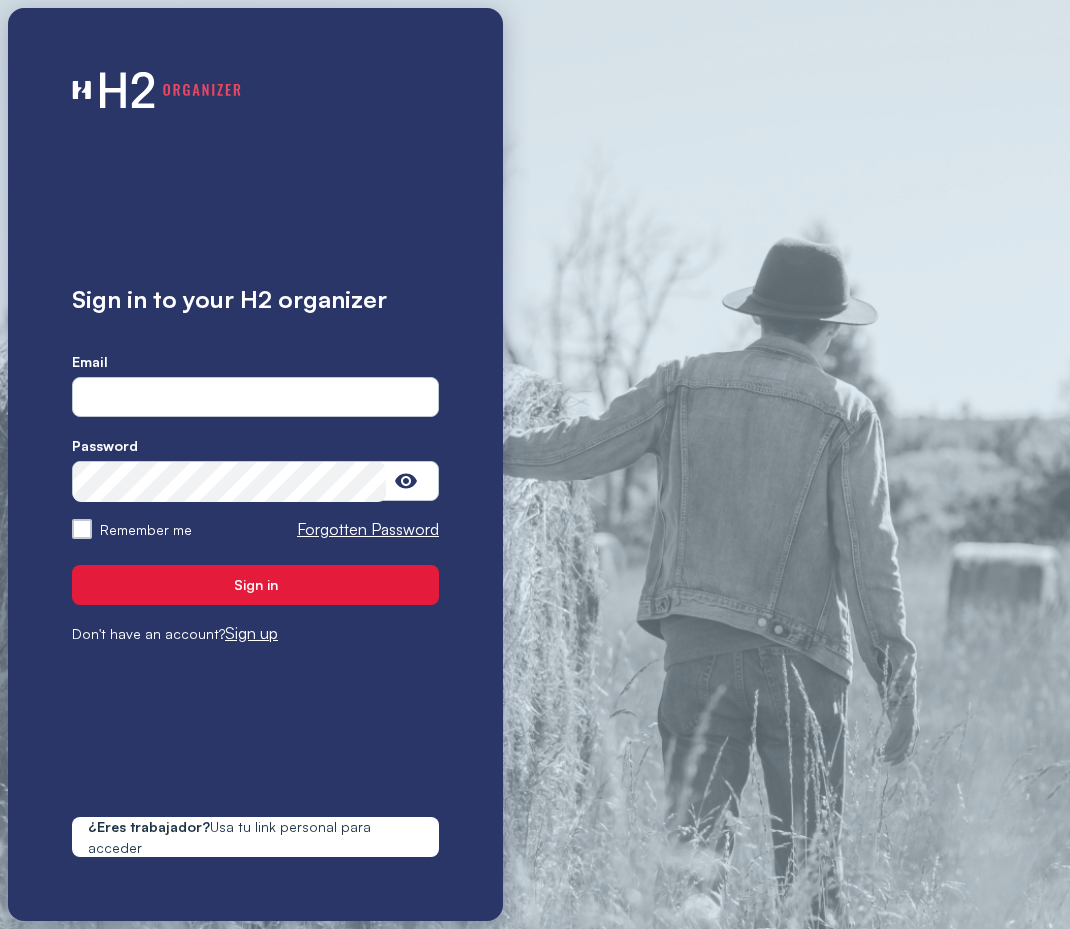 type on "**********" 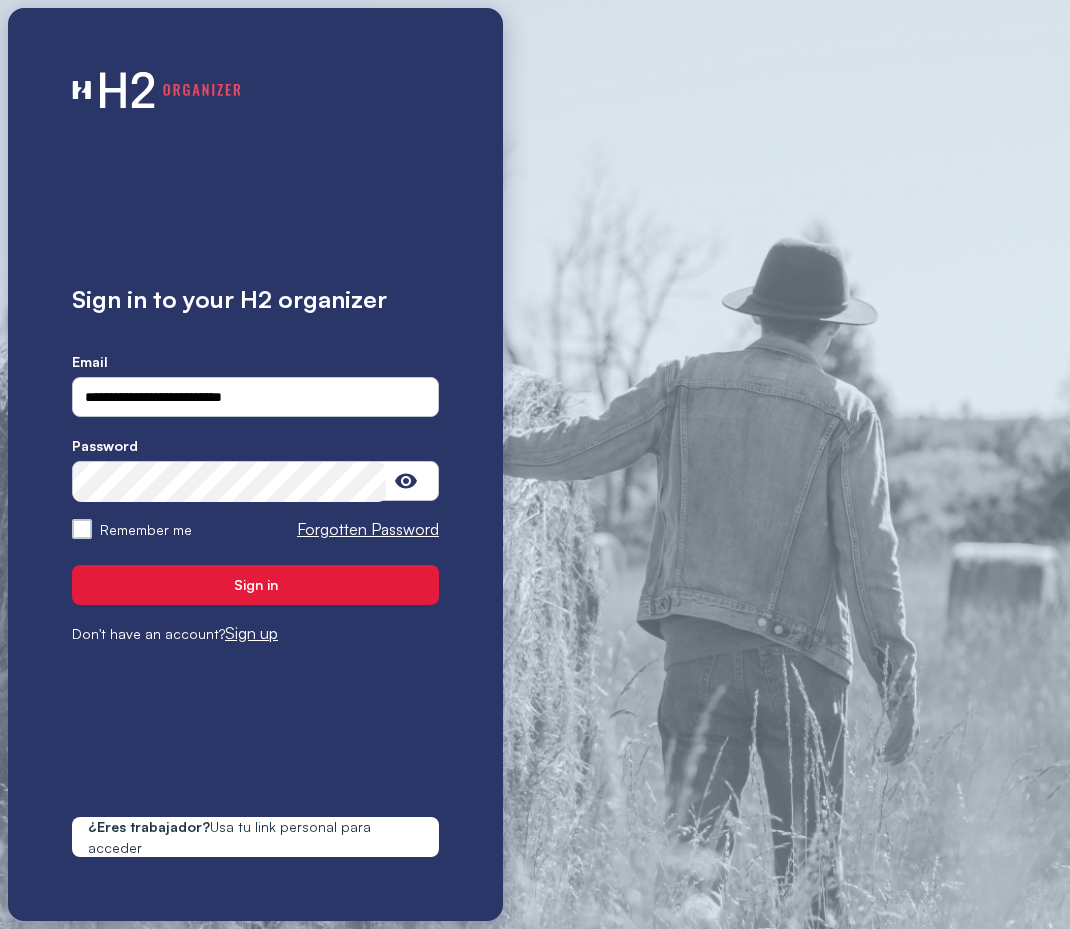 click on "Sign in" at bounding box center (255, 584) 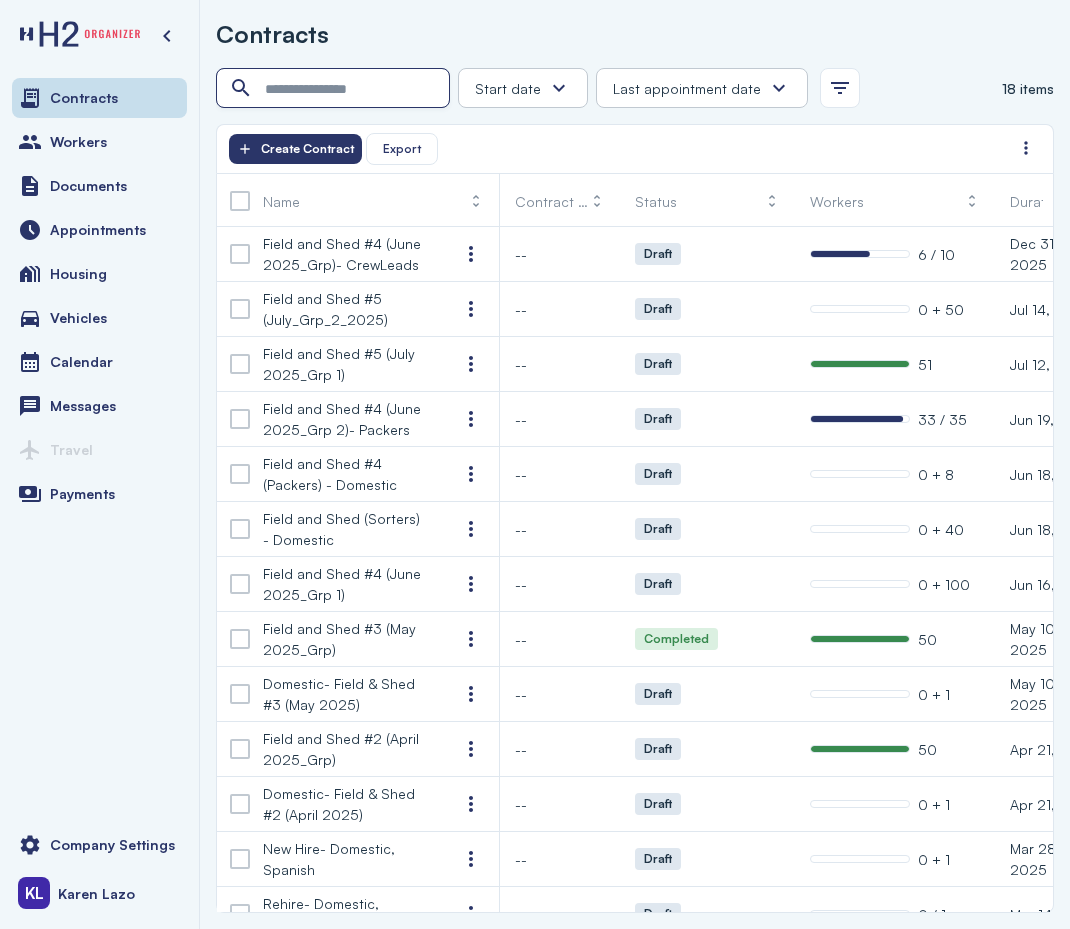 click at bounding box center [335, 89] 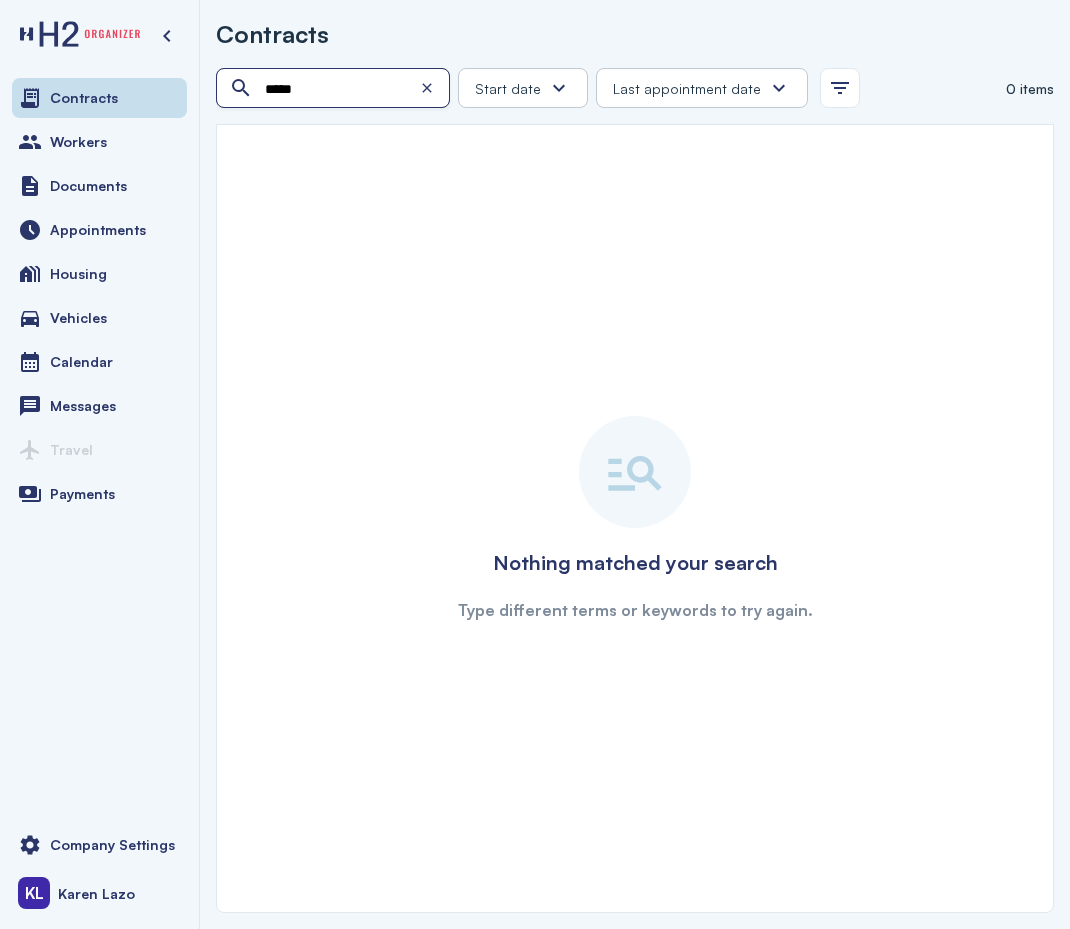 type on "*****" 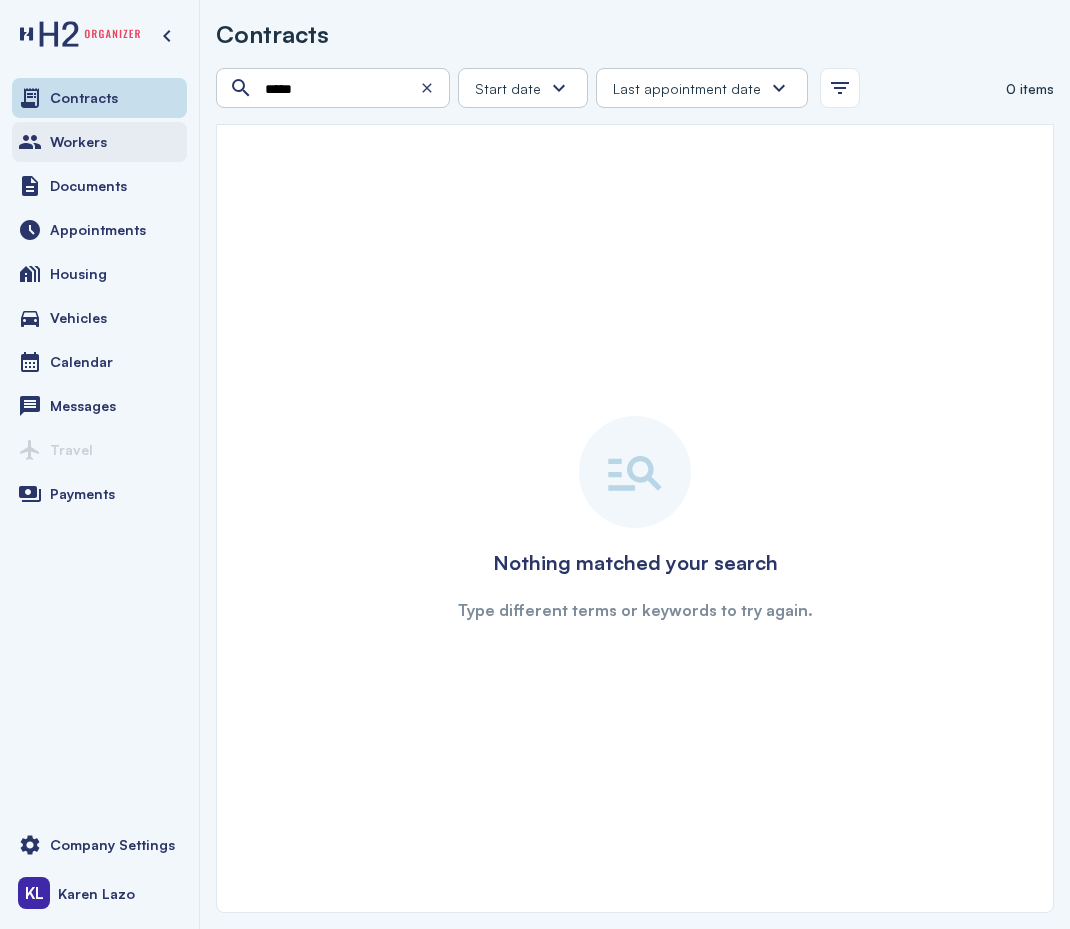 click on "Workers" at bounding box center [99, 142] 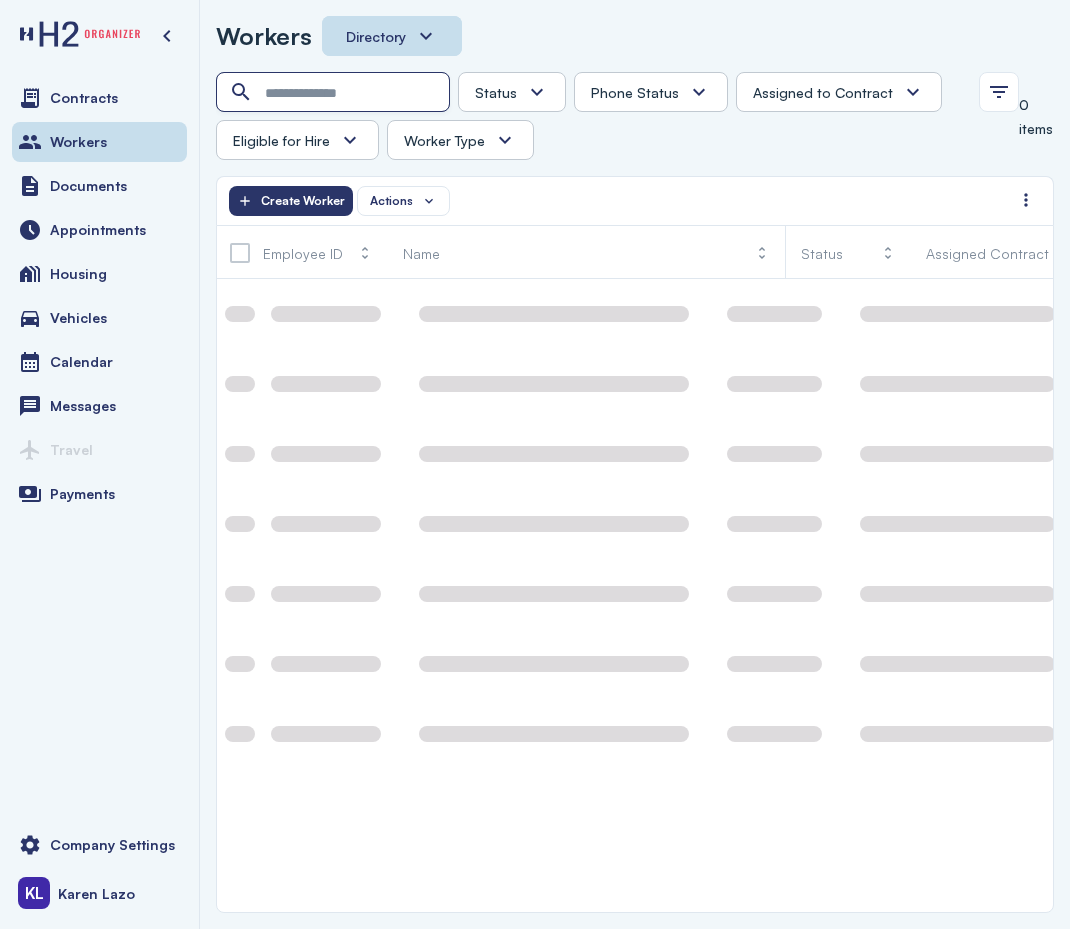 click at bounding box center (335, 93) 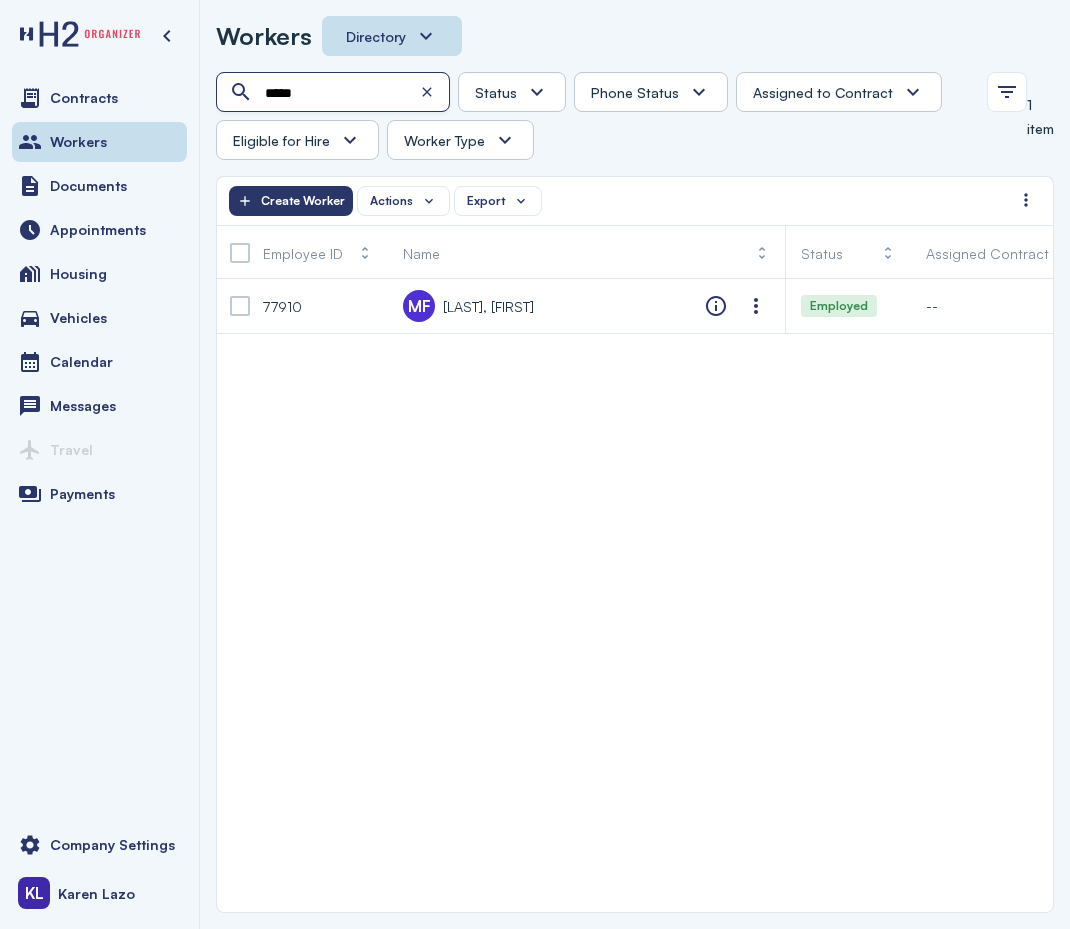 type on "*****" 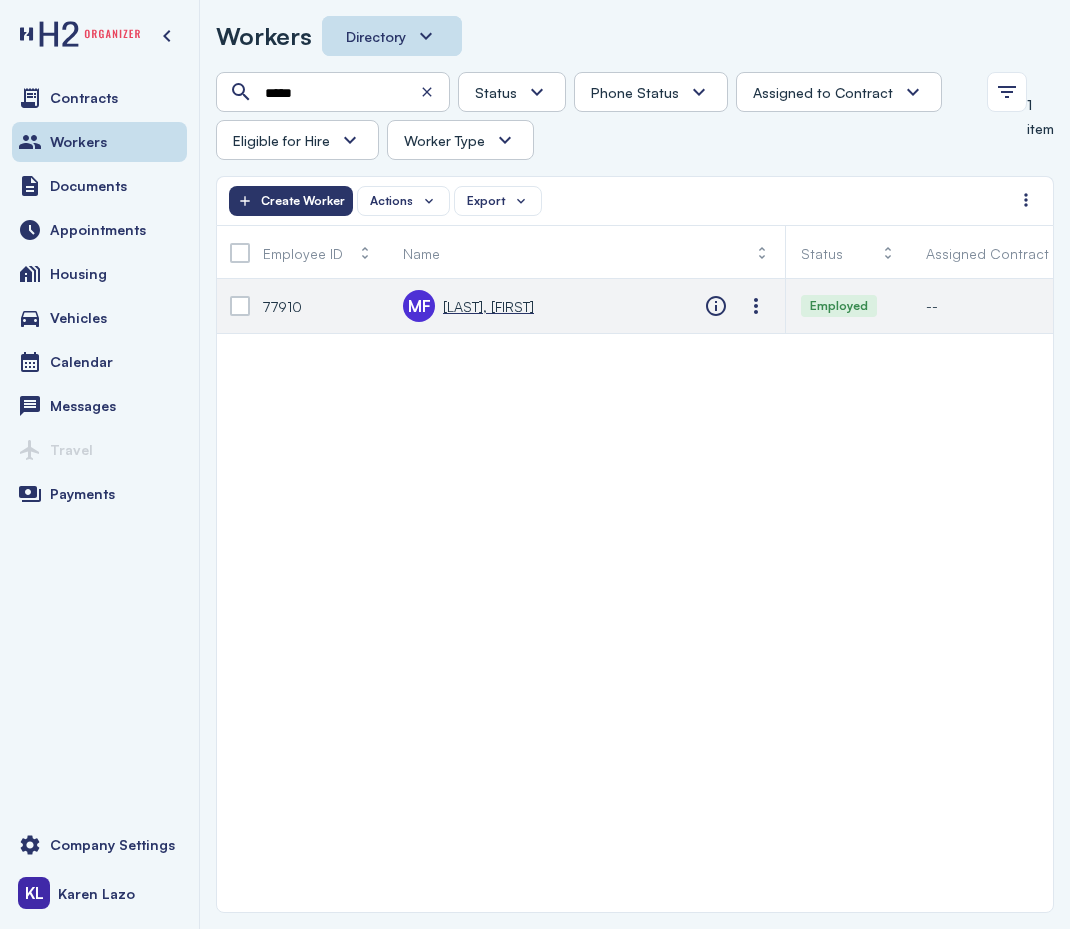 click on "Monico Justo, Luis Felipe" at bounding box center (488, 306) 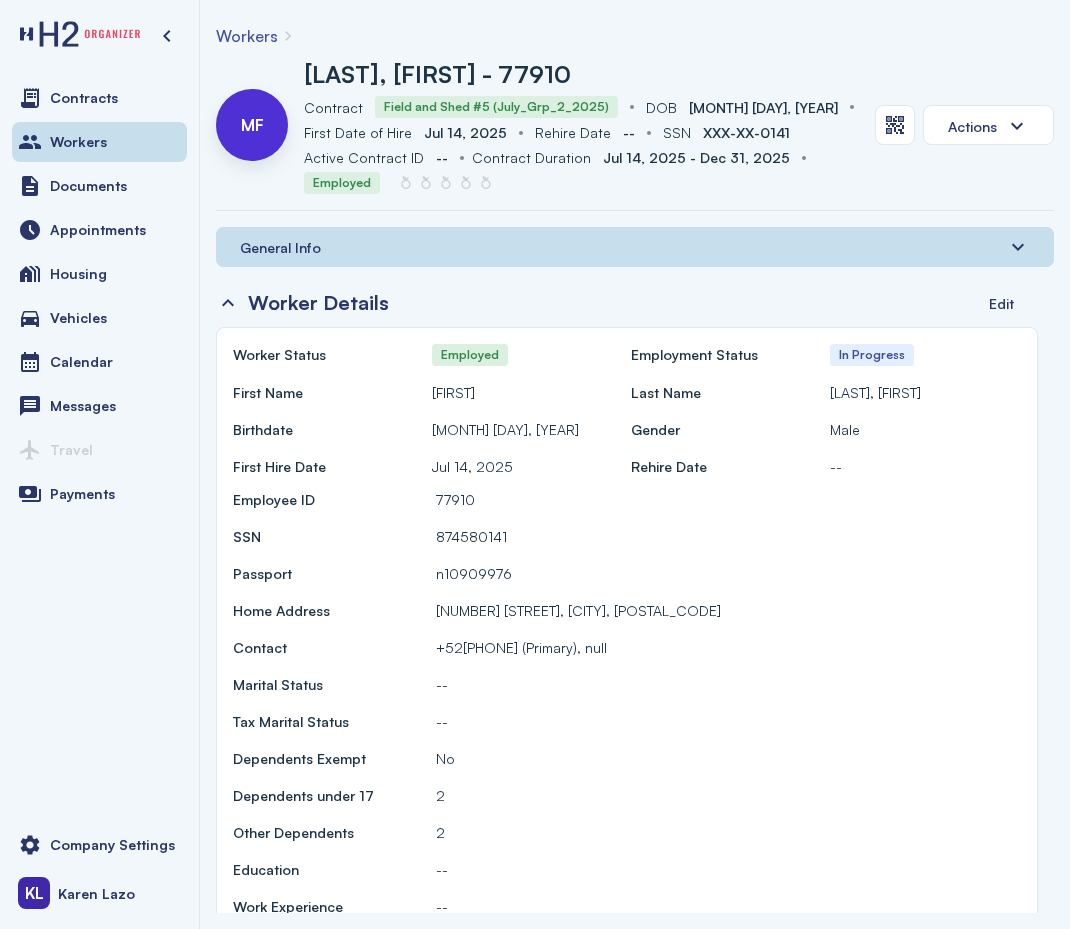 click on "Workers" at bounding box center (247, 36) 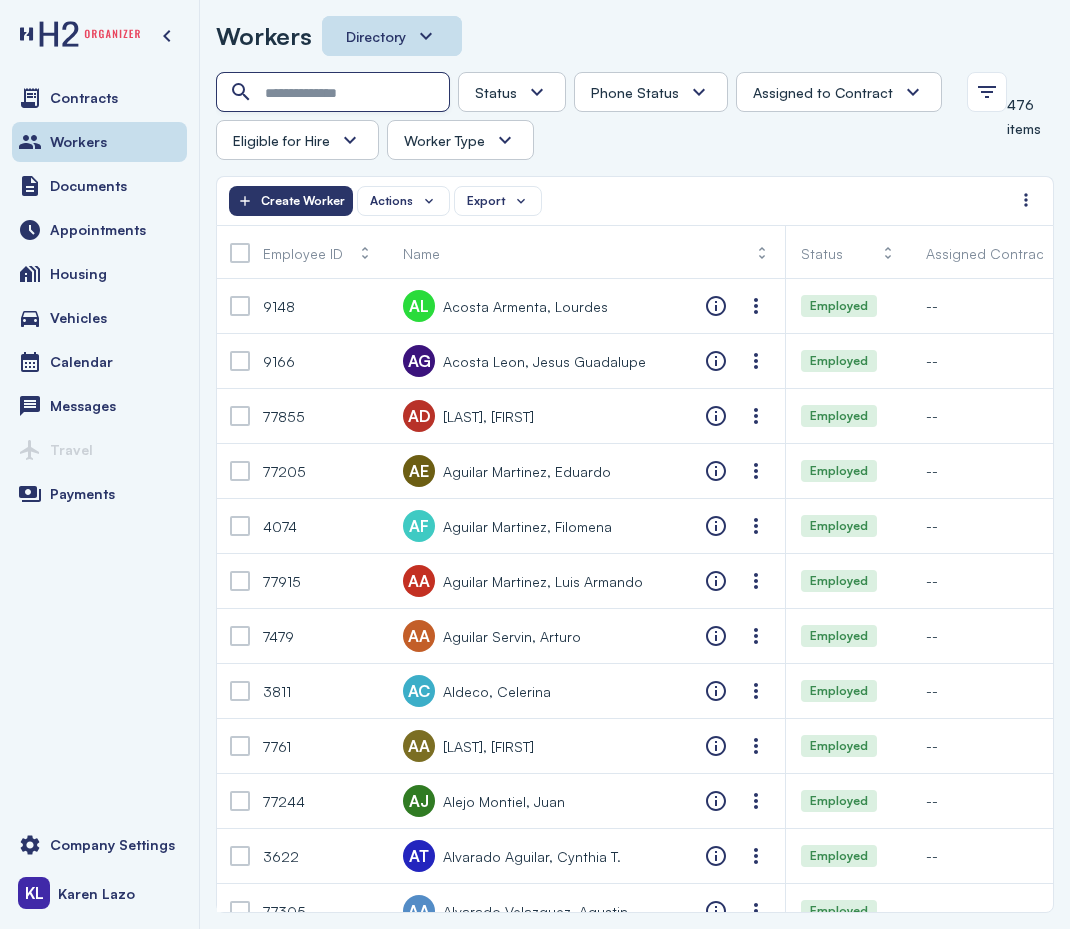 click at bounding box center (335, 93) 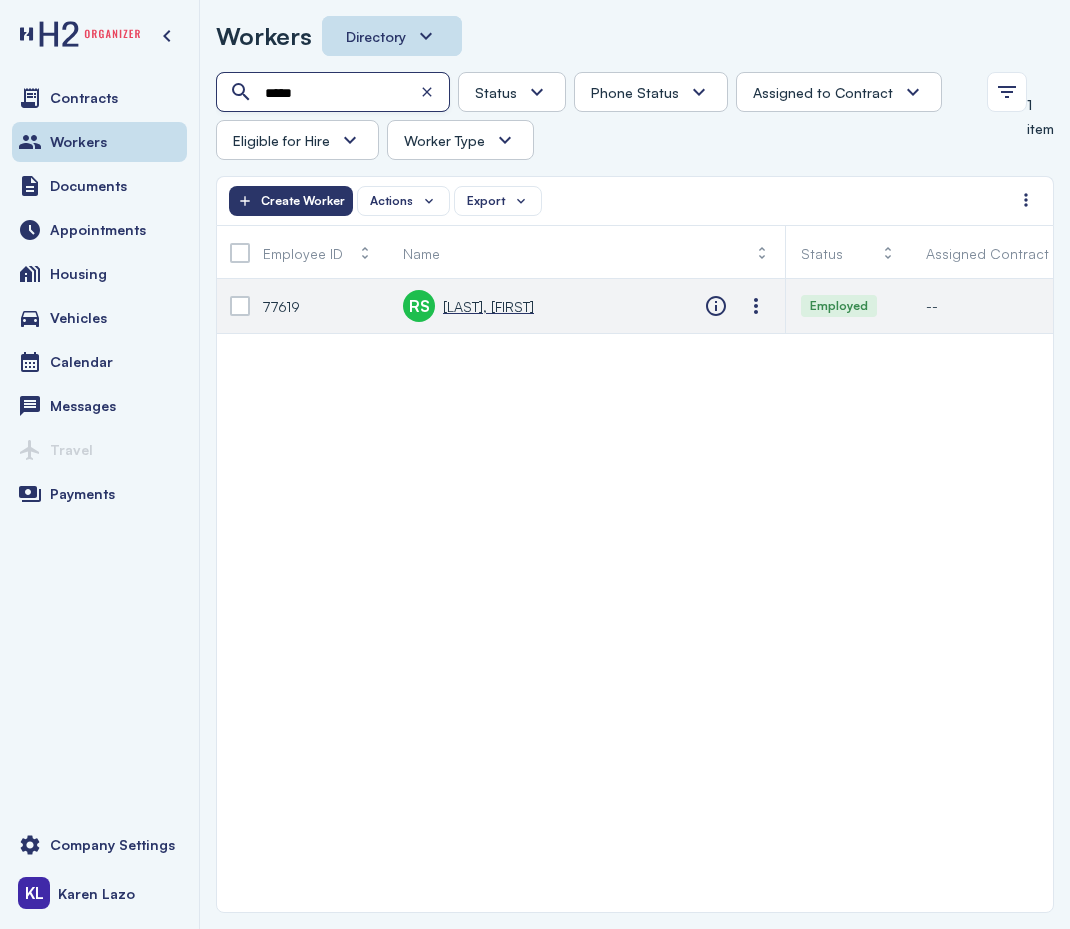 type on "*****" 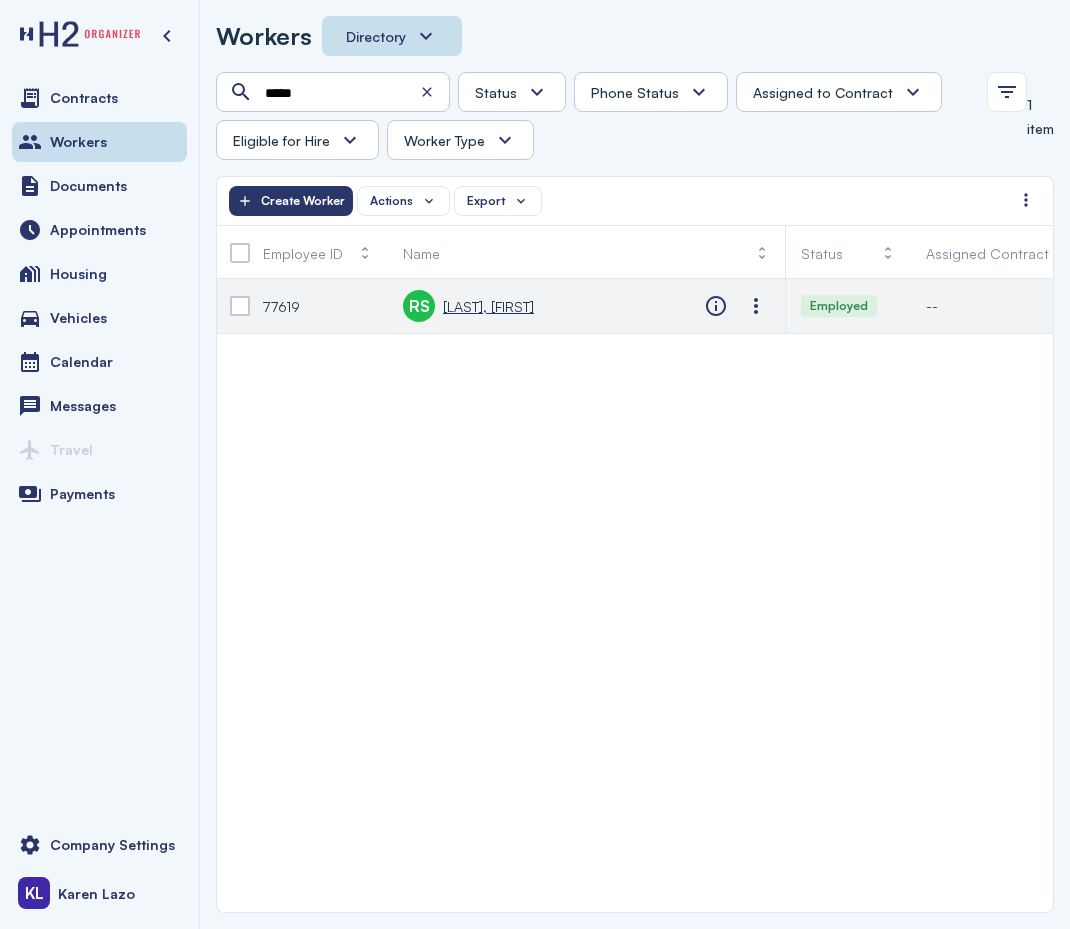 click on "Rodriguez Partida, Sergio" at bounding box center [488, 306] 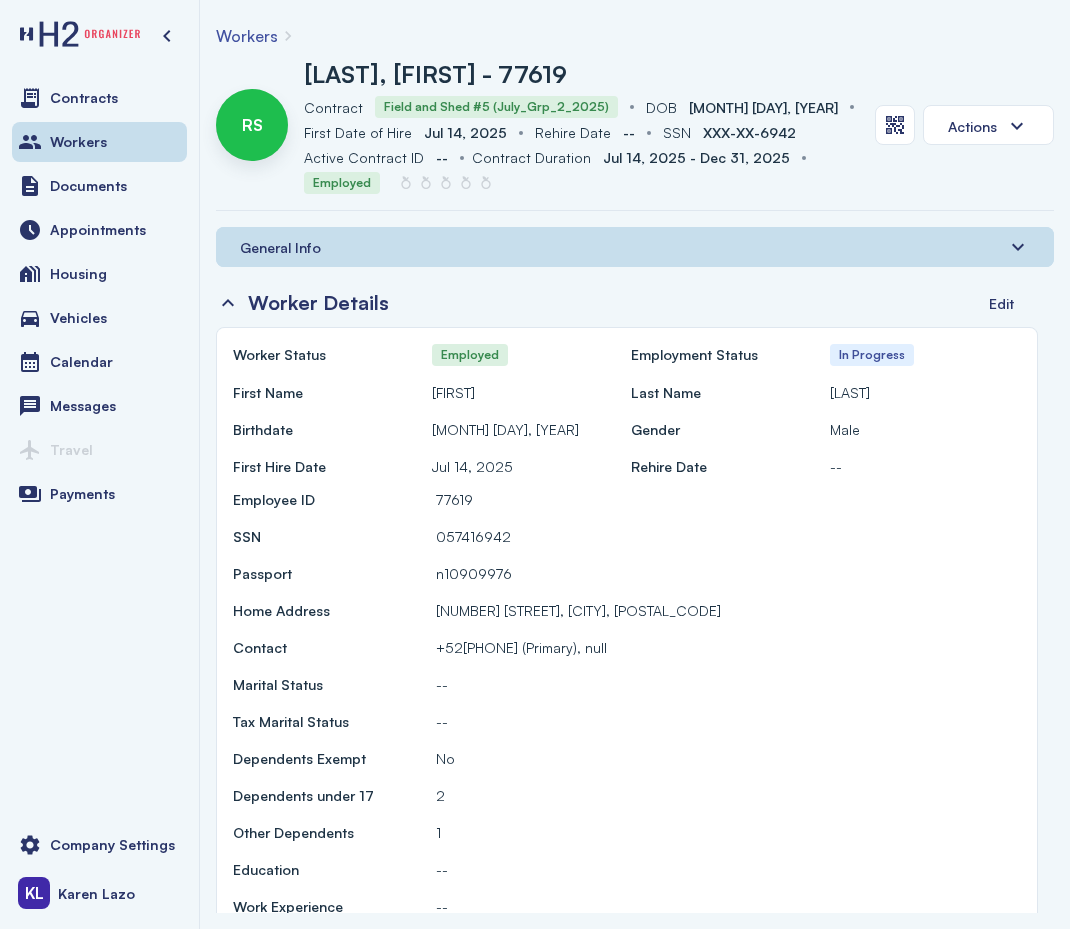 click on "Workers" at bounding box center [247, 36] 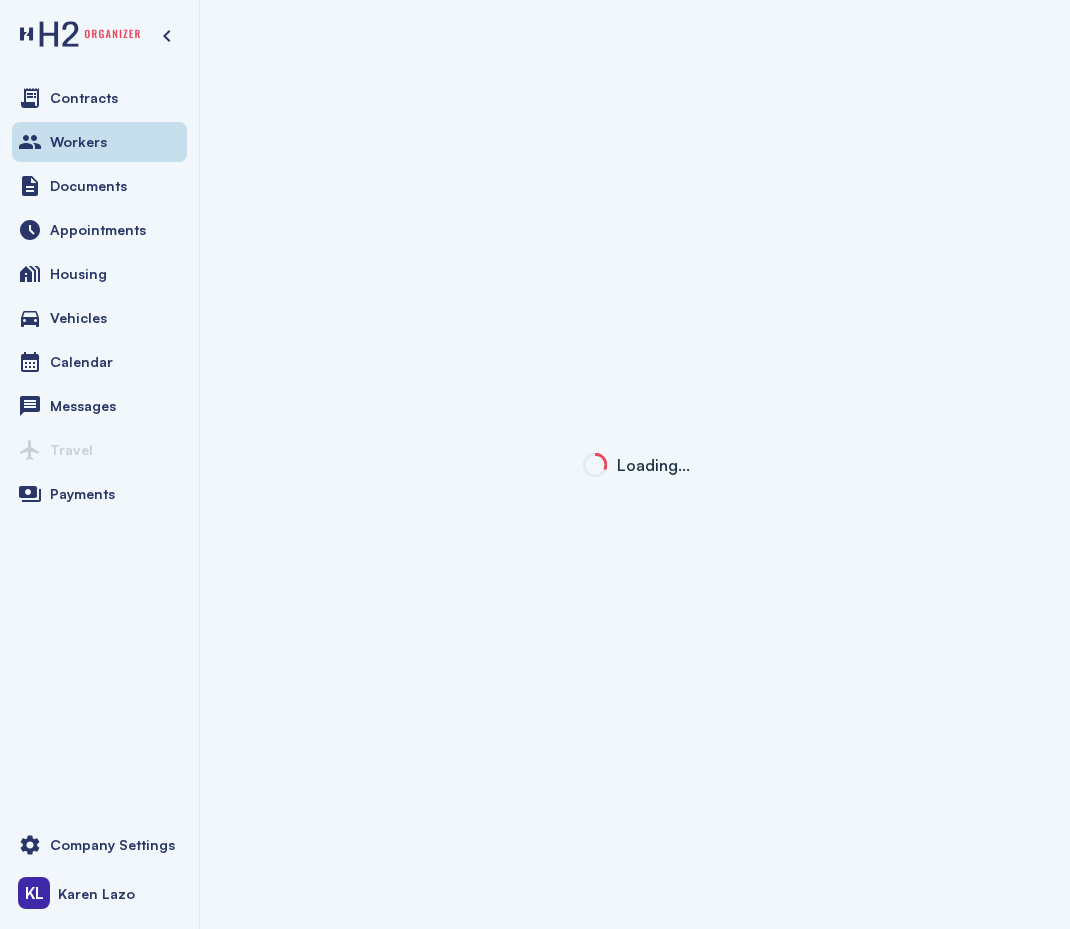 click 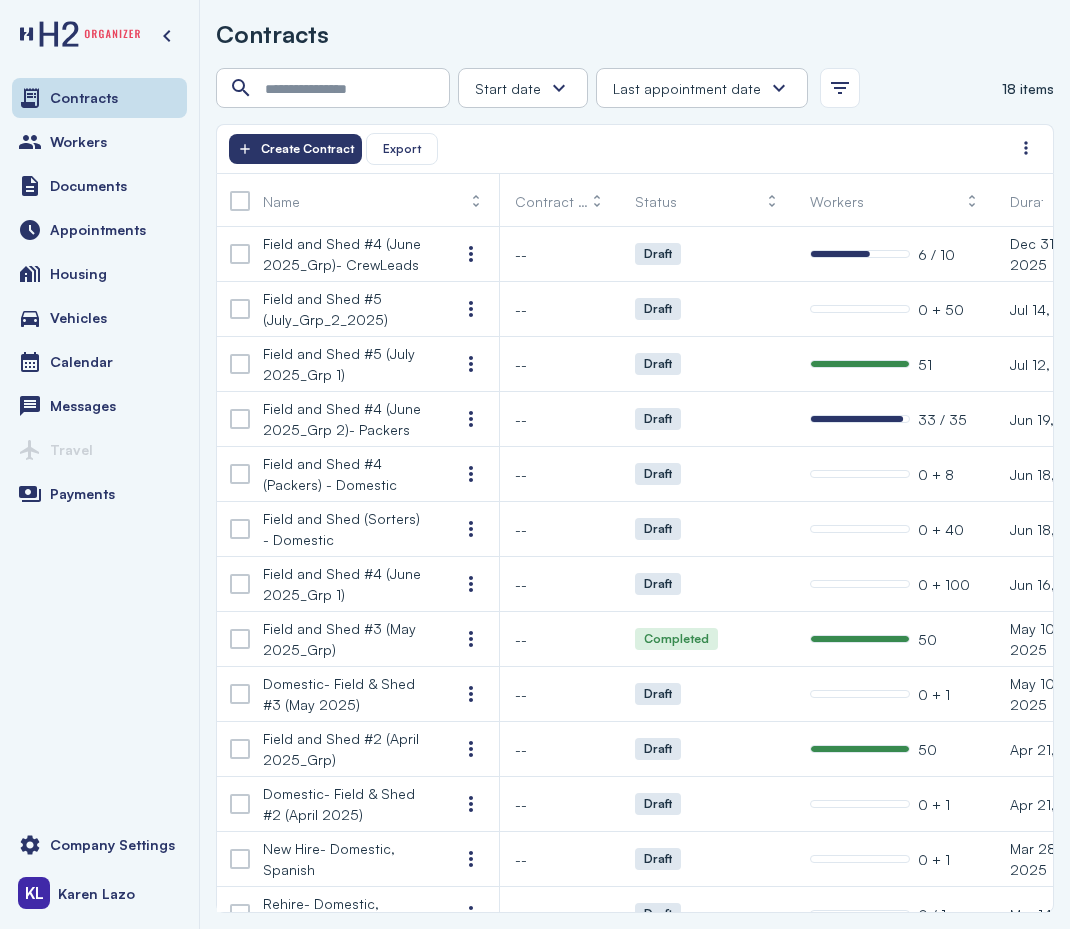 click on "Start date         Last appointment date                 18 items         Export               Create Contract                       Name       Contract ID     Status     Workers     Duration     Last appointment date     Contract Type                   Field and Shed #4 (June 2025_Grp)- CrewLeads           -- Draft         6 / 10 Dec 31, 2025 - Dec 31, 2025 -- H-2A             Field and Shed #5 (July_Grp_2_2025)           -- Draft         0 + 50 Jul 14, 2025 - Dec 31, 2025 -- H-2A             Field and Shed #5 (July 2025_Grp 1)           -- Draft         51 Jul 12, 2025 - Dec 31, 2025 -- H-2A             Field and Shed #4 (June 2025_Grp 2)- Packers           -- Draft         33 / 35 Jun 19, 2025 - Dec 31, 2025 -- H-2A             Field and Shed #4 (Packers) - Domestic            -- Draft         0 + 8 Jun 18, 2025 - Dec 31, 2025 -- H-2A             Field and Shed (Sorters) - Domestic           -- Draft         0 + 40 Jun 18, 2025 - Dec 31, 2025 -- H-2A                       -- Draft" at bounding box center [635, 490] 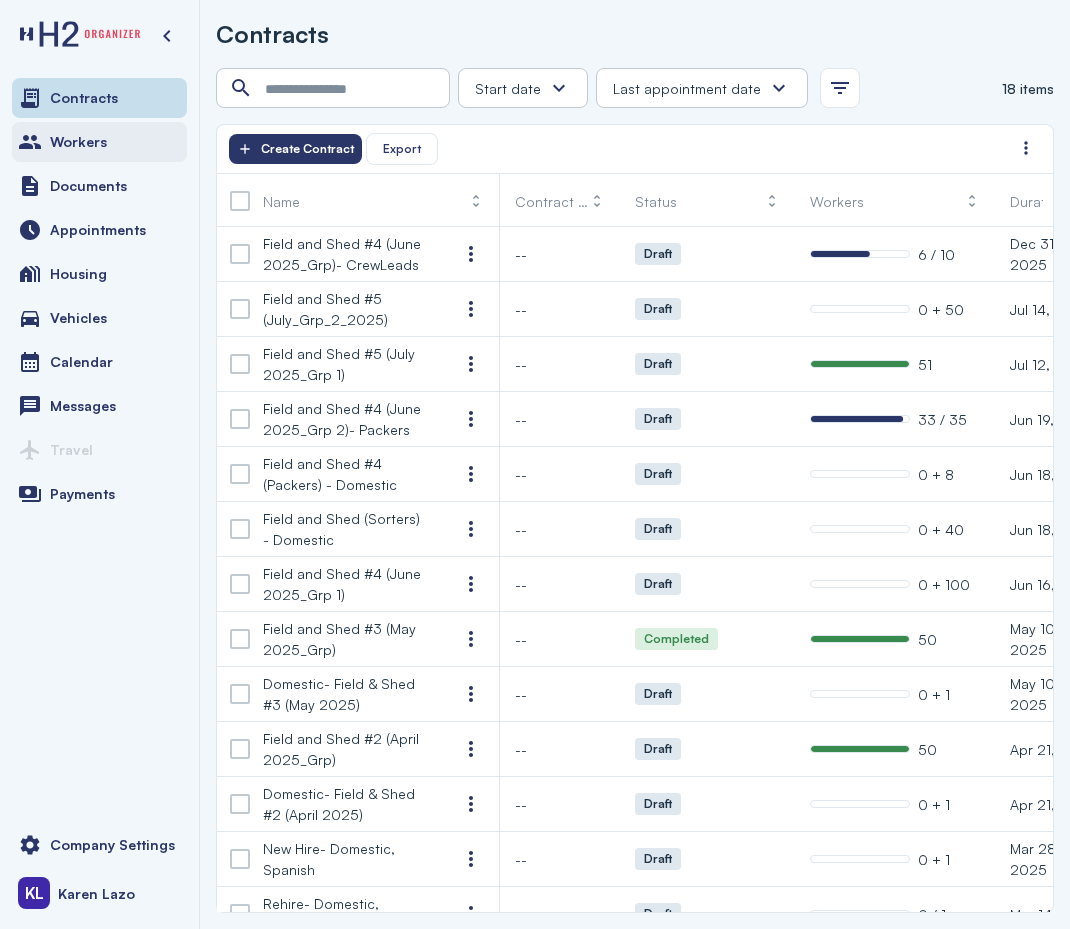 click on "Workers" at bounding box center (99, 142) 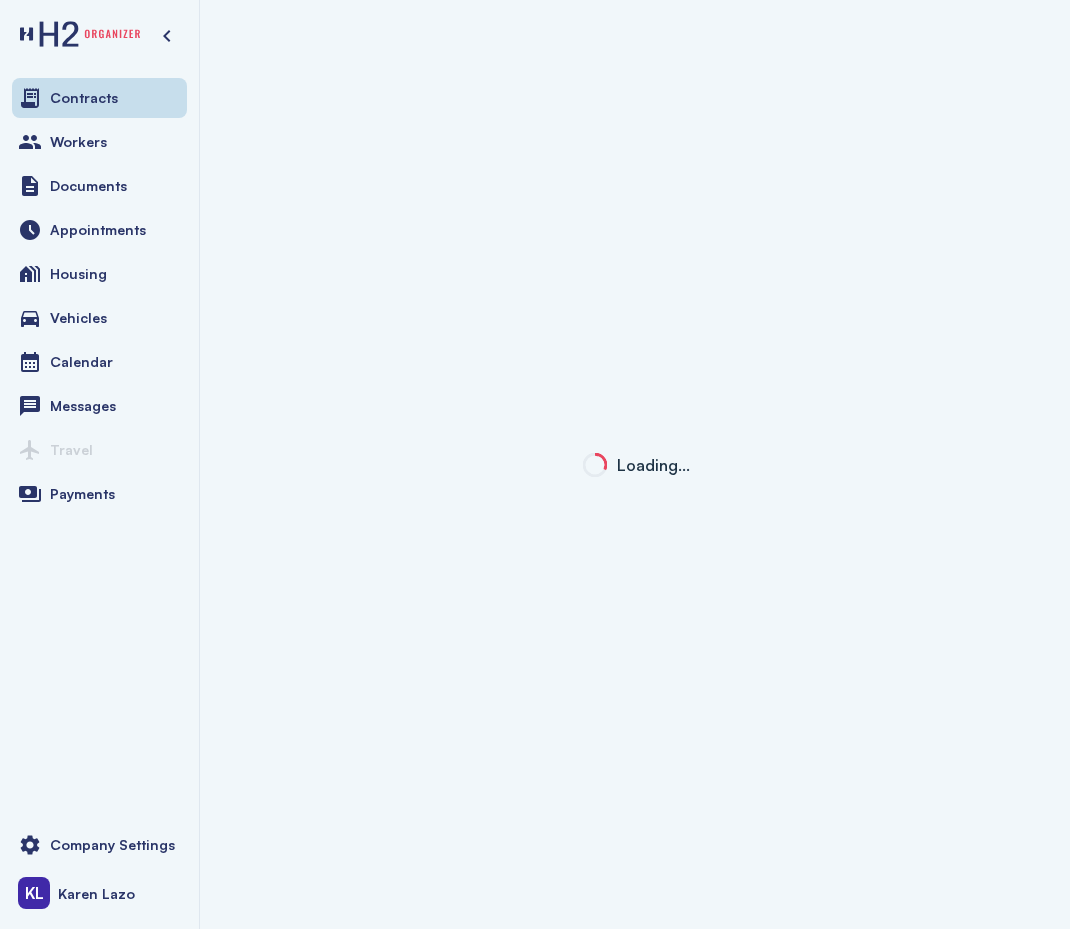 click on "Loading…" 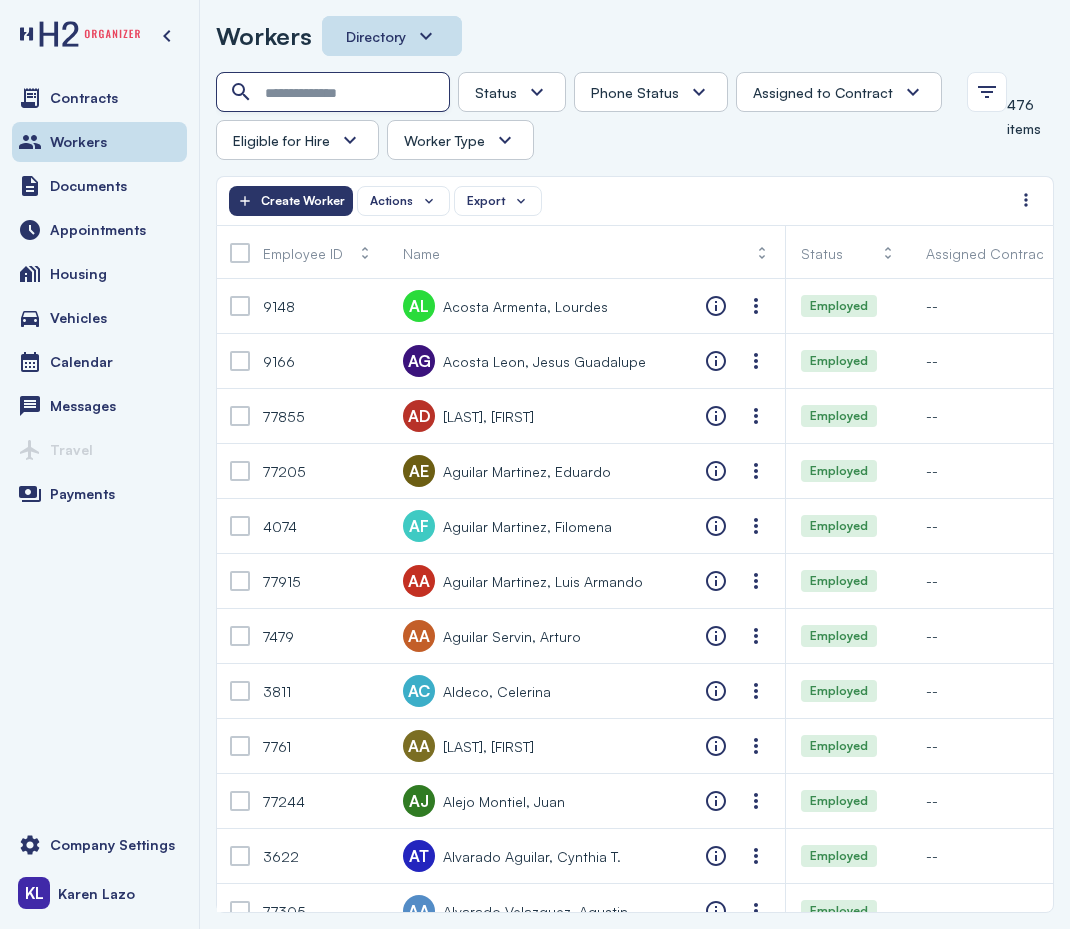 click at bounding box center (335, 93) 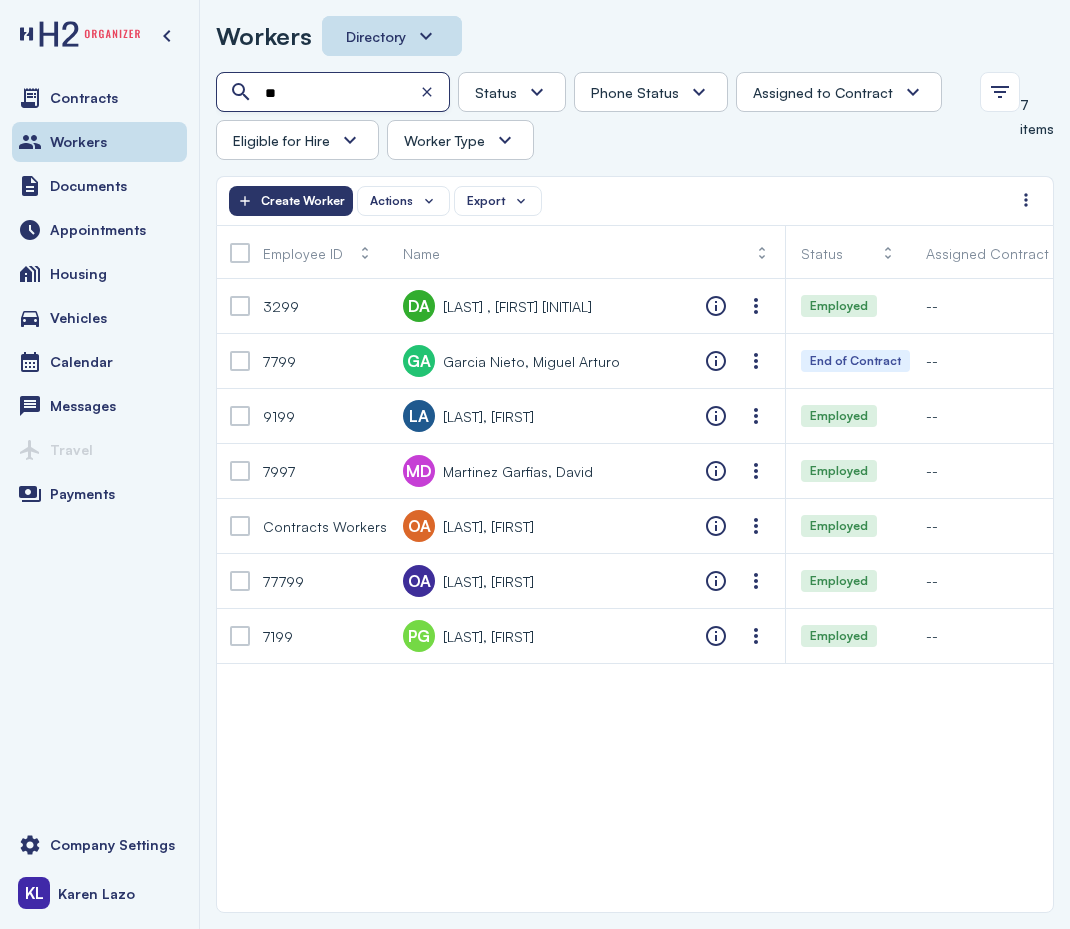 type on "*" 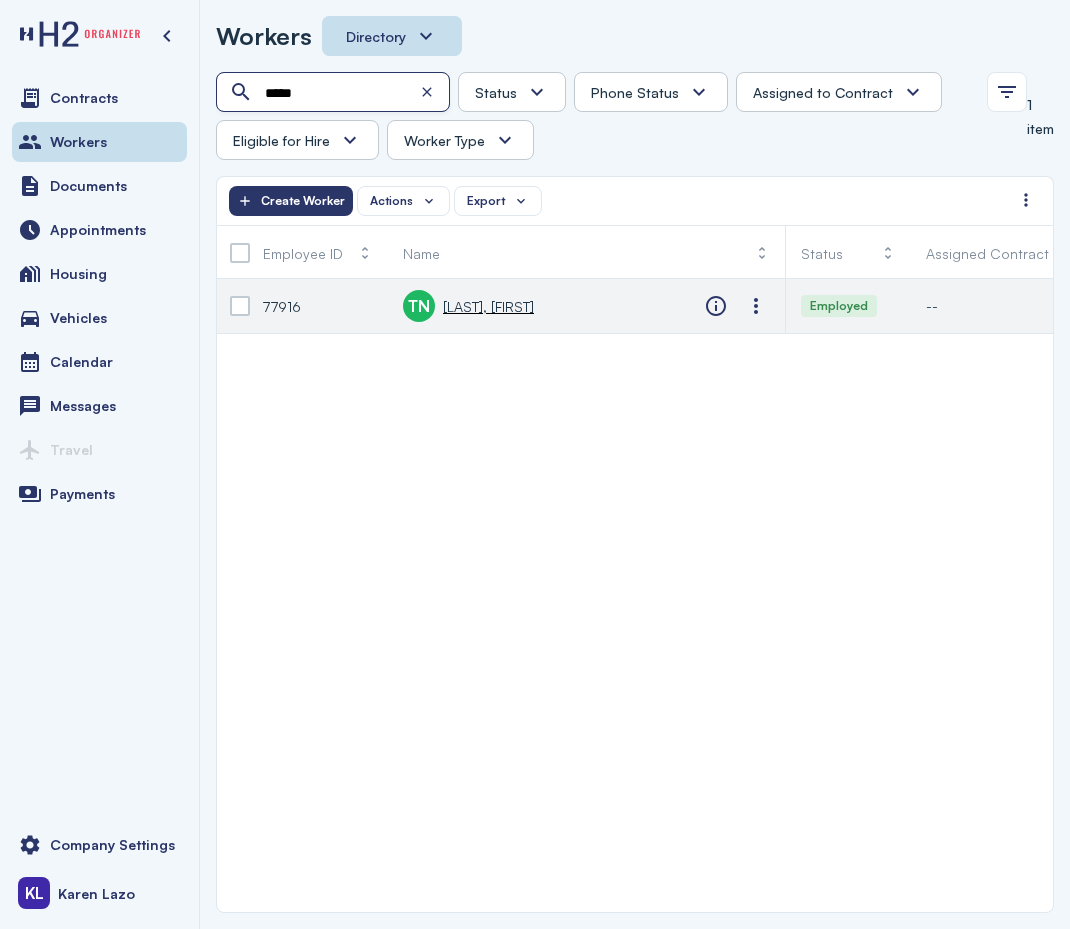 type on "*****" 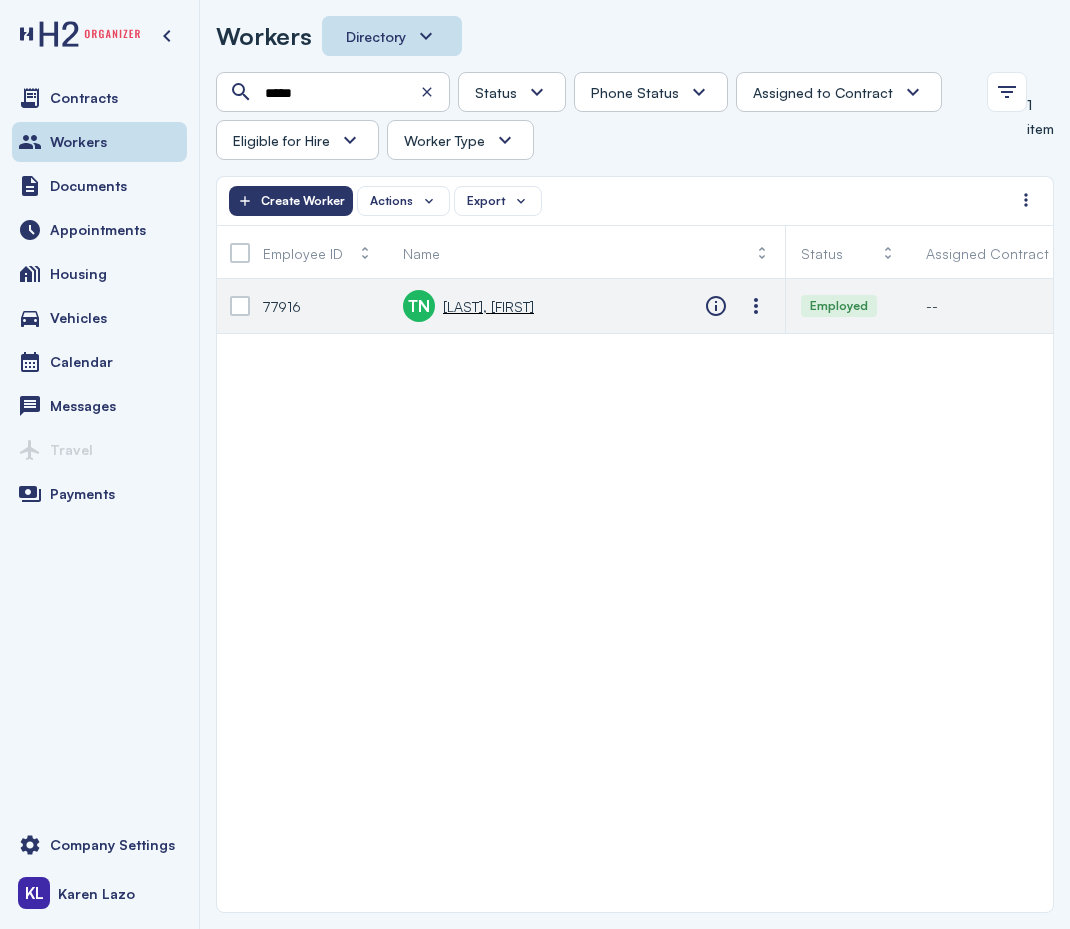 click on "TN       Tinoco Pio, Nahum" 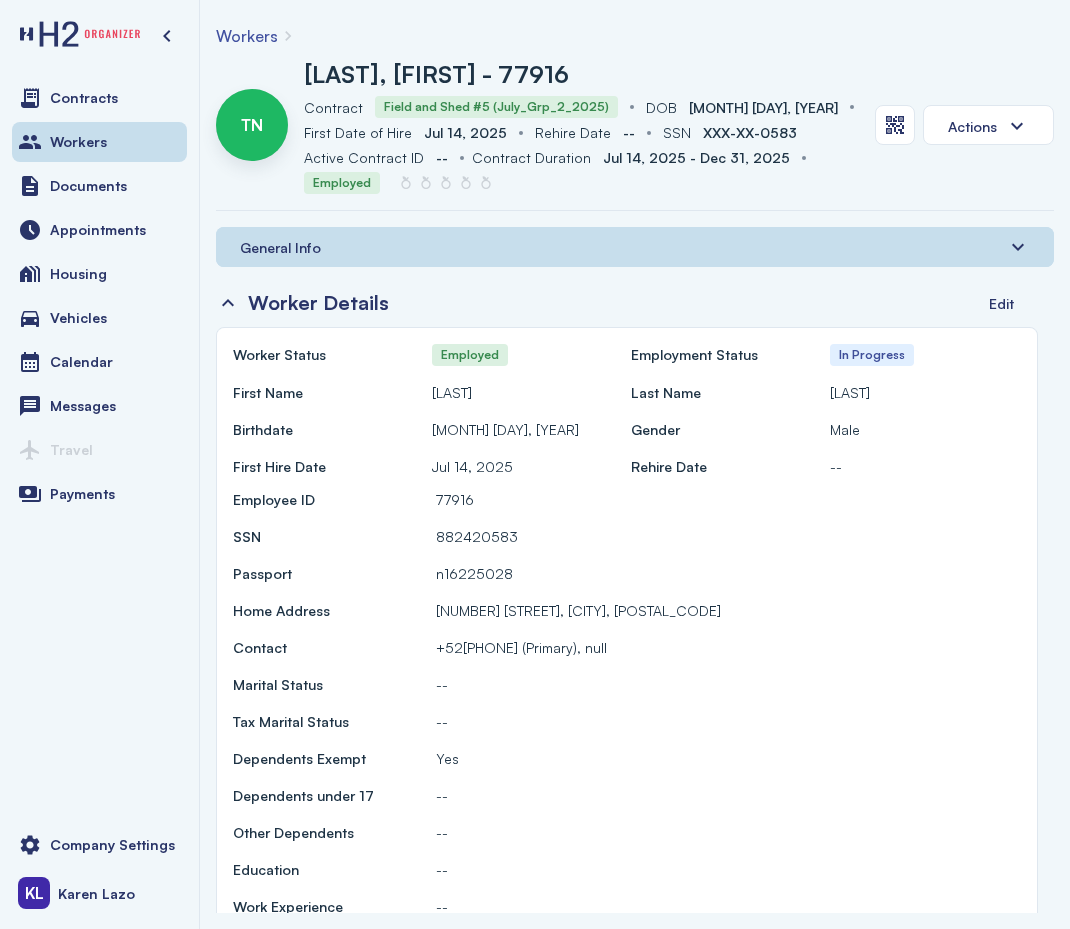 click on "Workers" at bounding box center (247, 36) 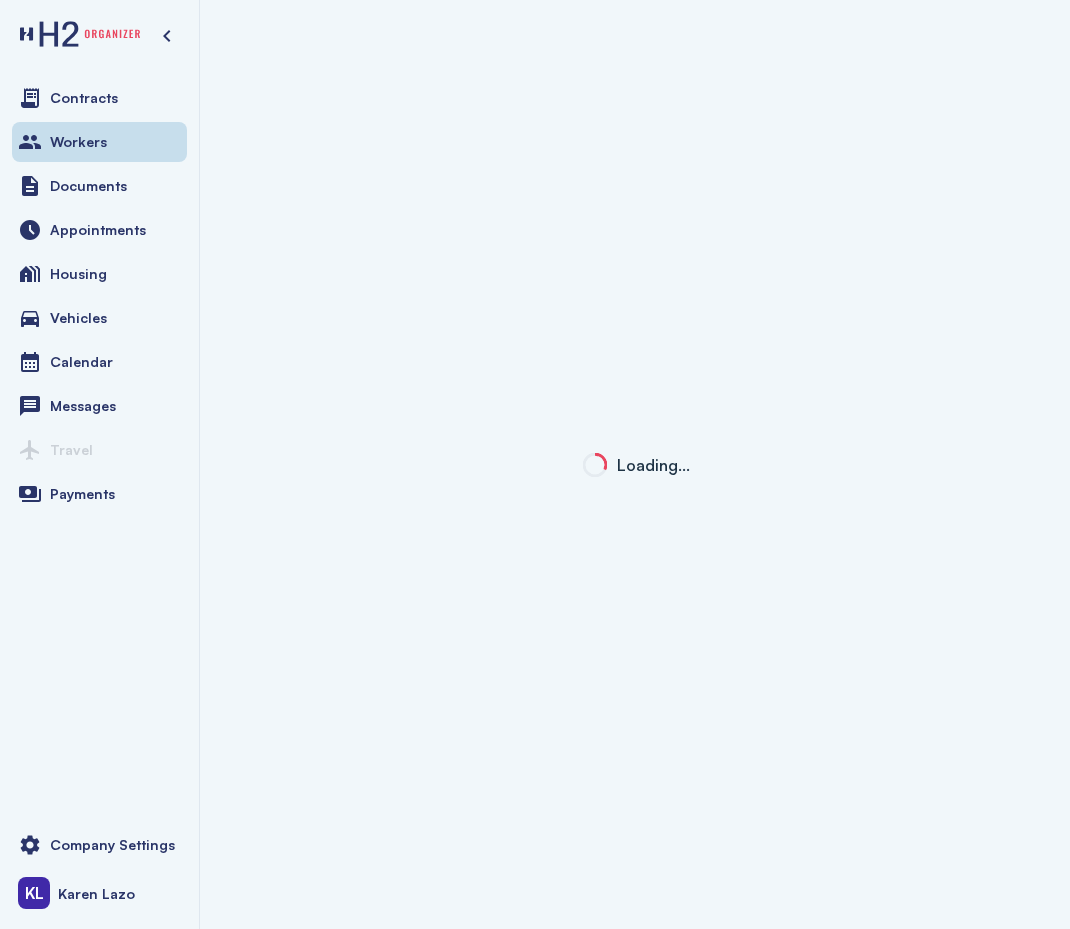 click 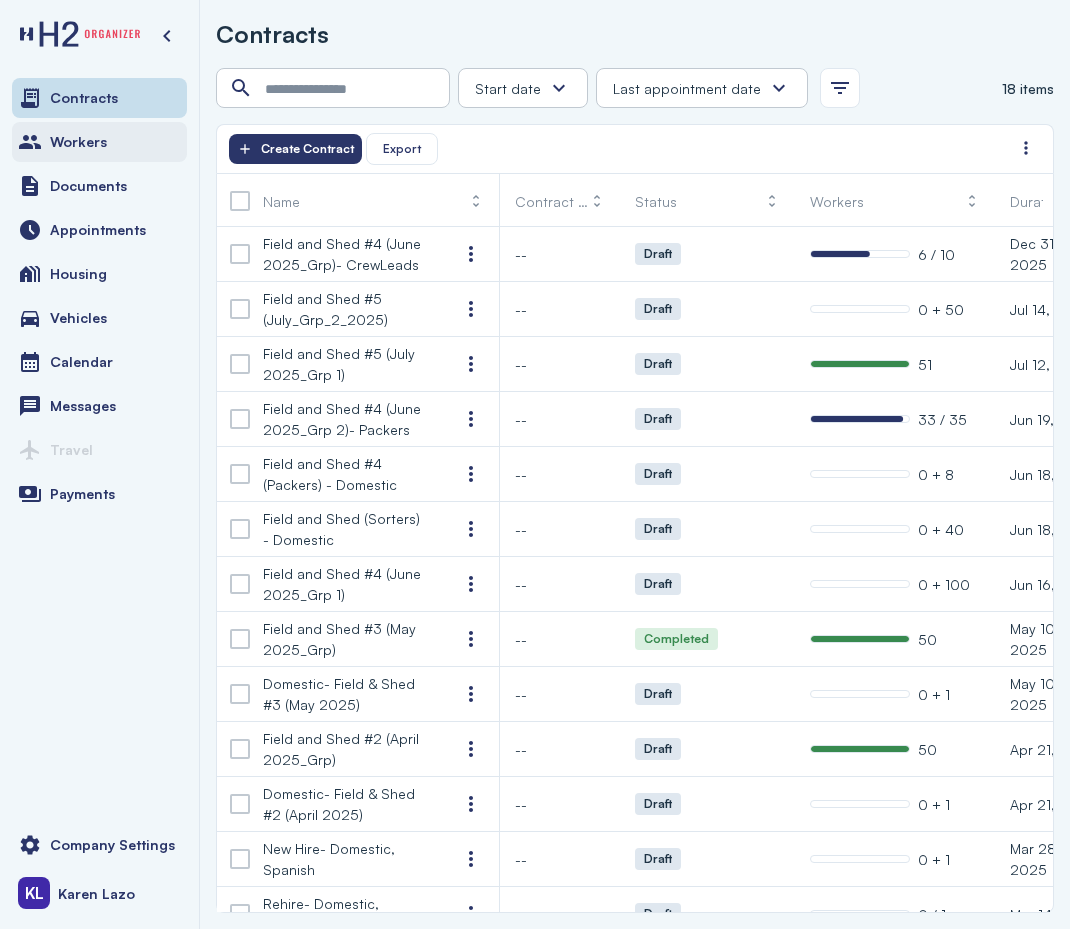 click on "Workers" at bounding box center (99, 142) 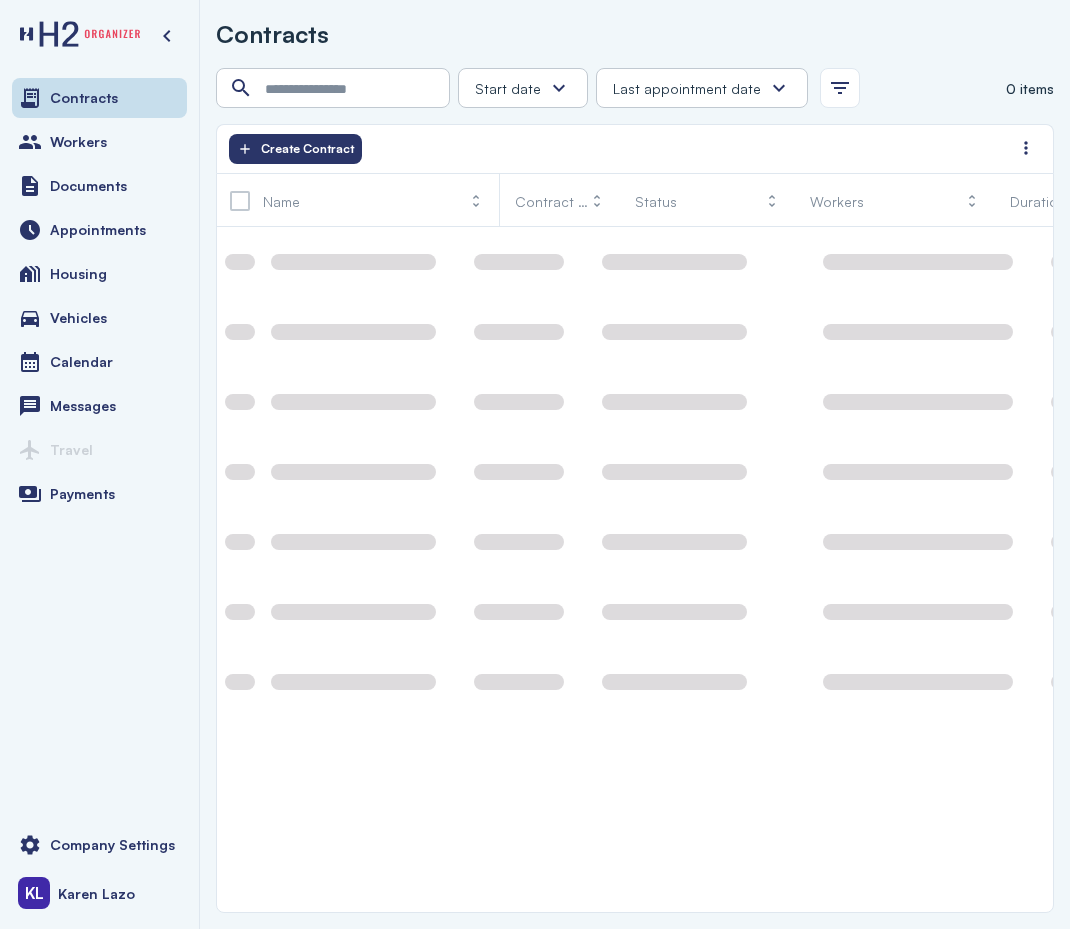 scroll, scrollTop: 0, scrollLeft: 0, axis: both 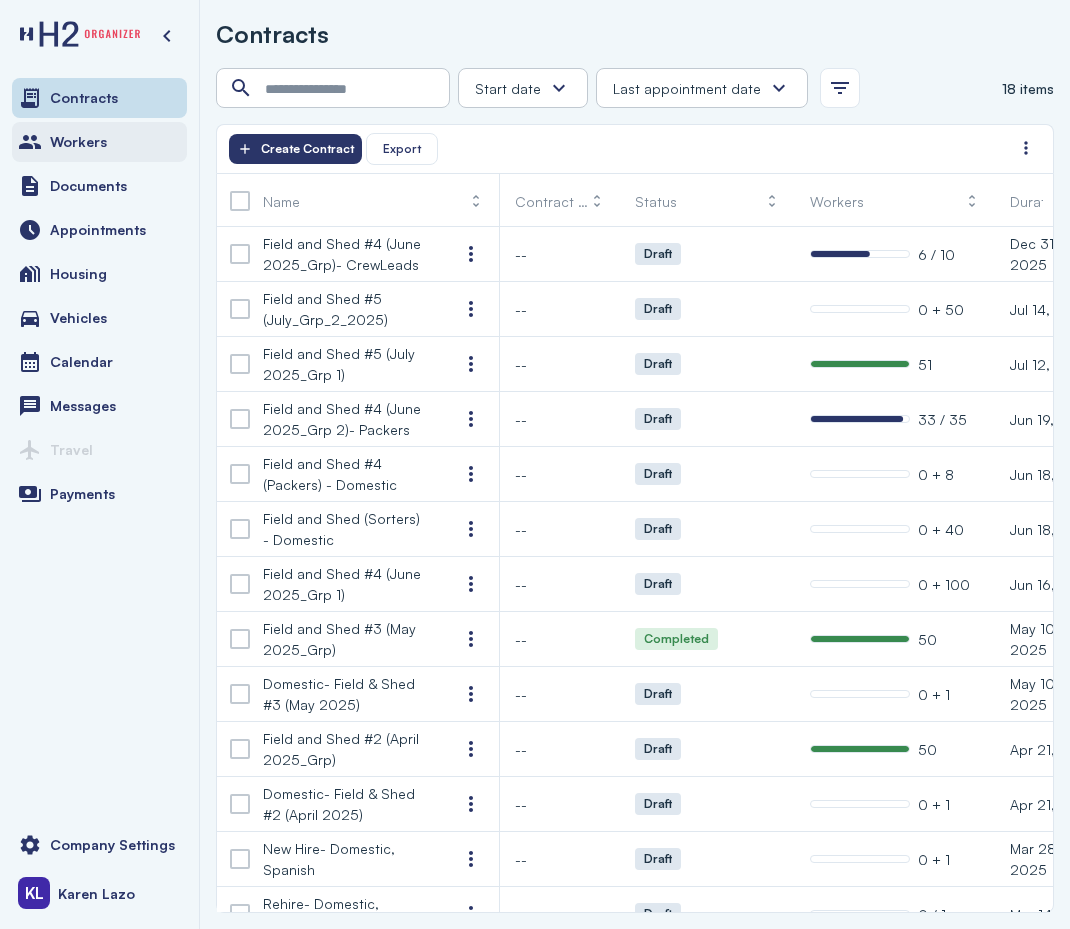 click on "Workers" at bounding box center (99, 142) 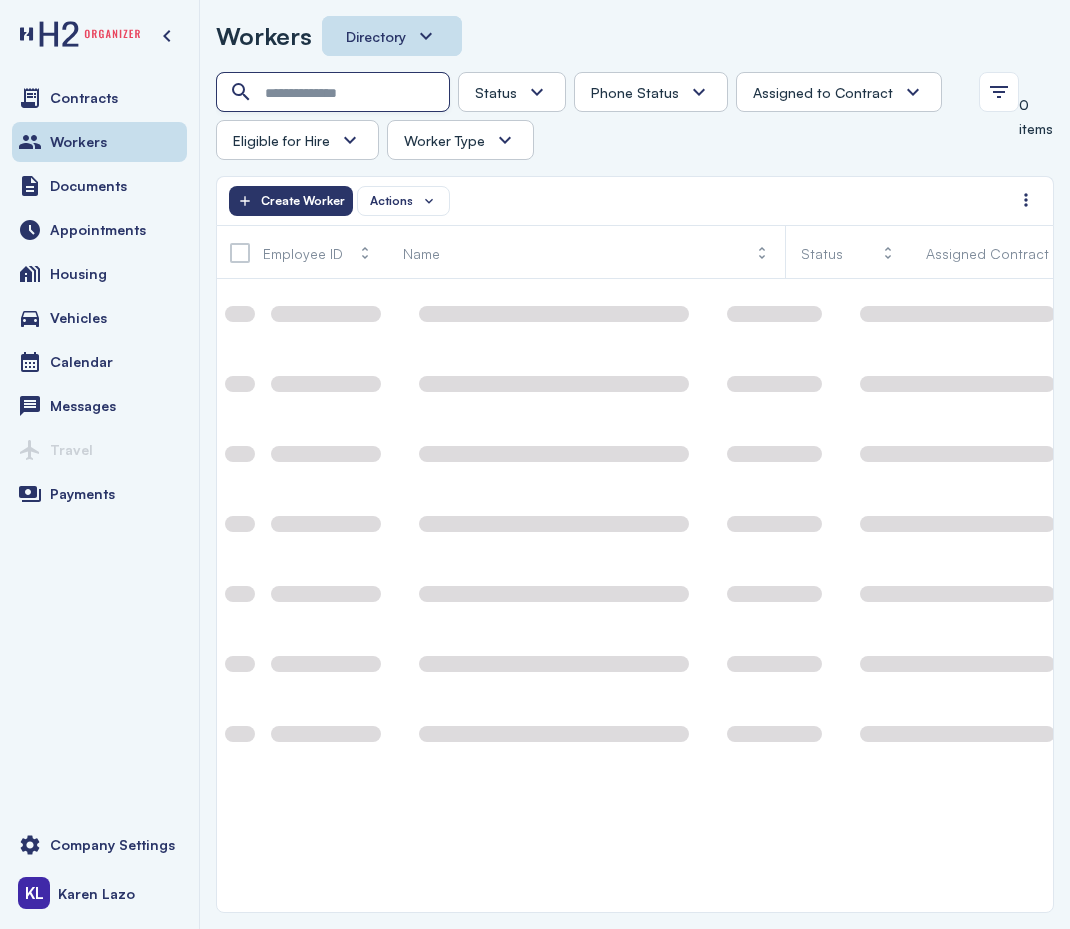 click at bounding box center [335, 93] 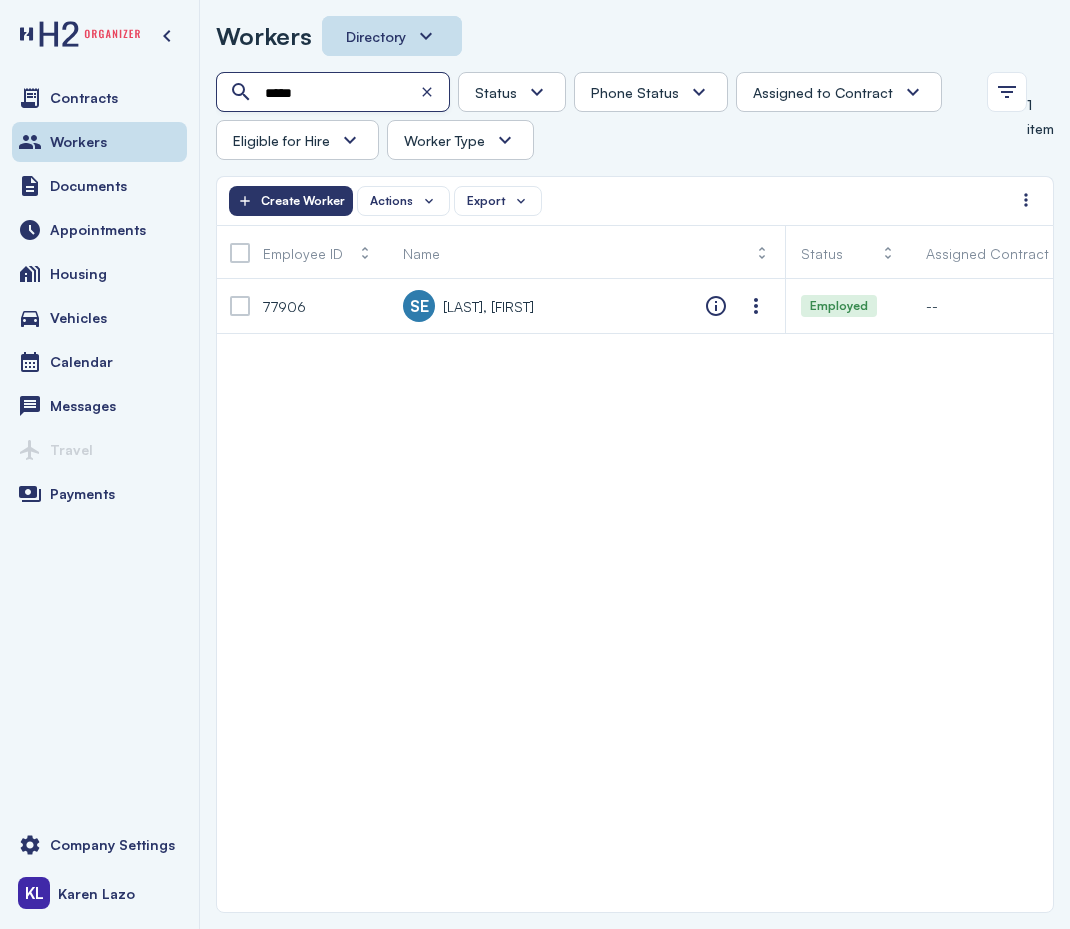type on "*****" 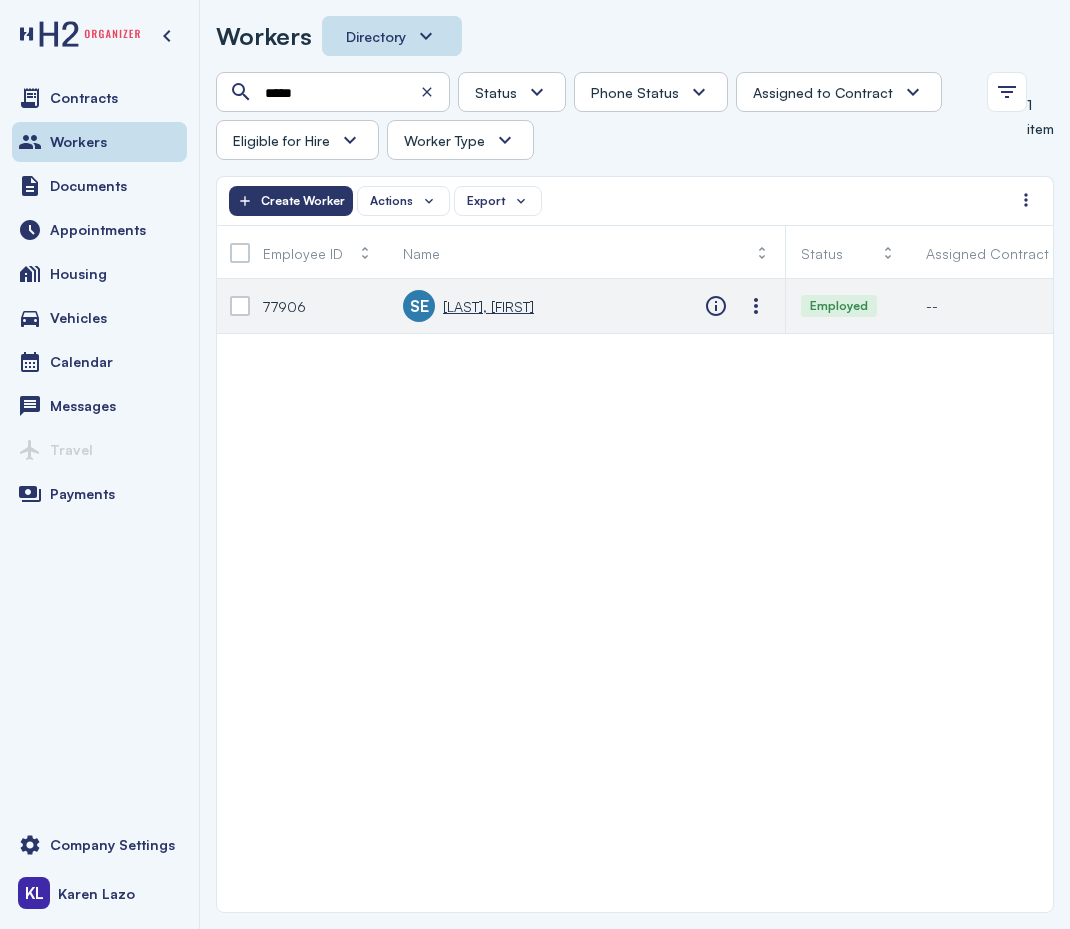 click on "[LAST], [FIRST]" at bounding box center (488, 306) 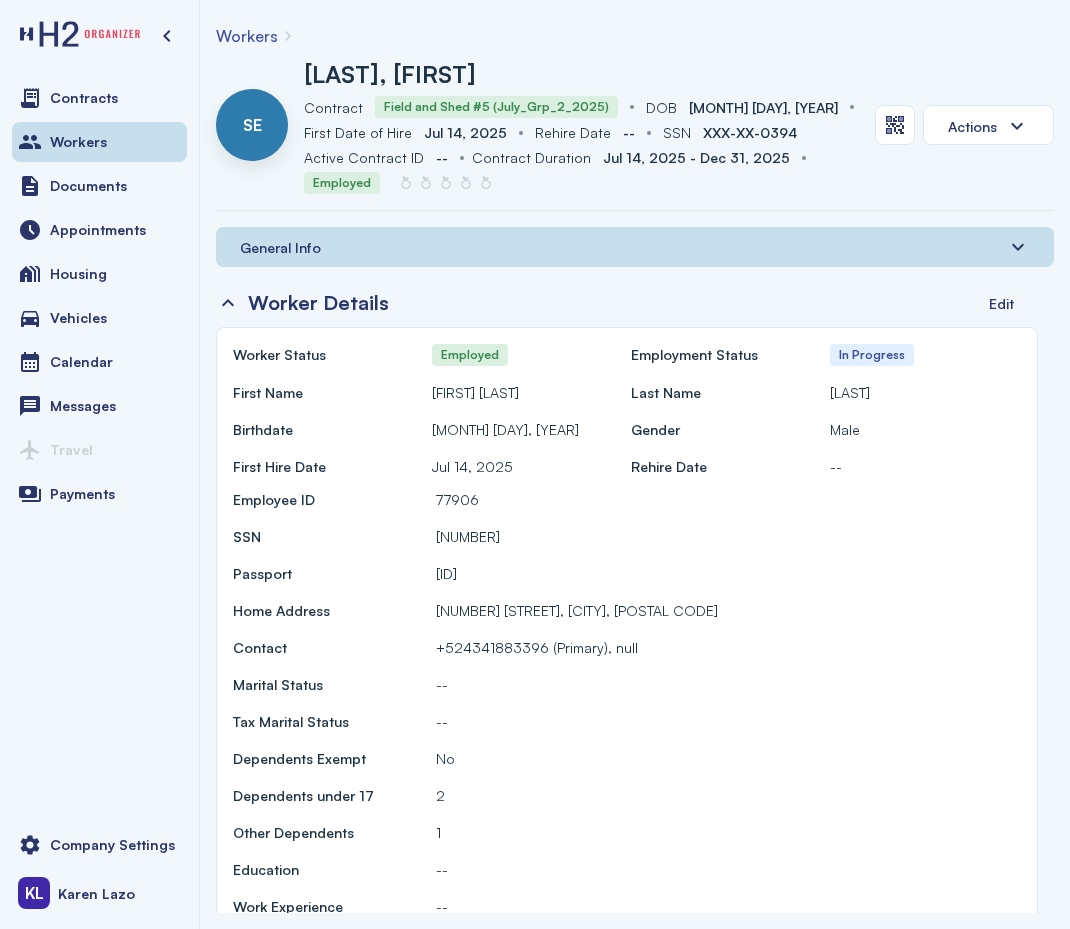 click on "Workers" at bounding box center [247, 36] 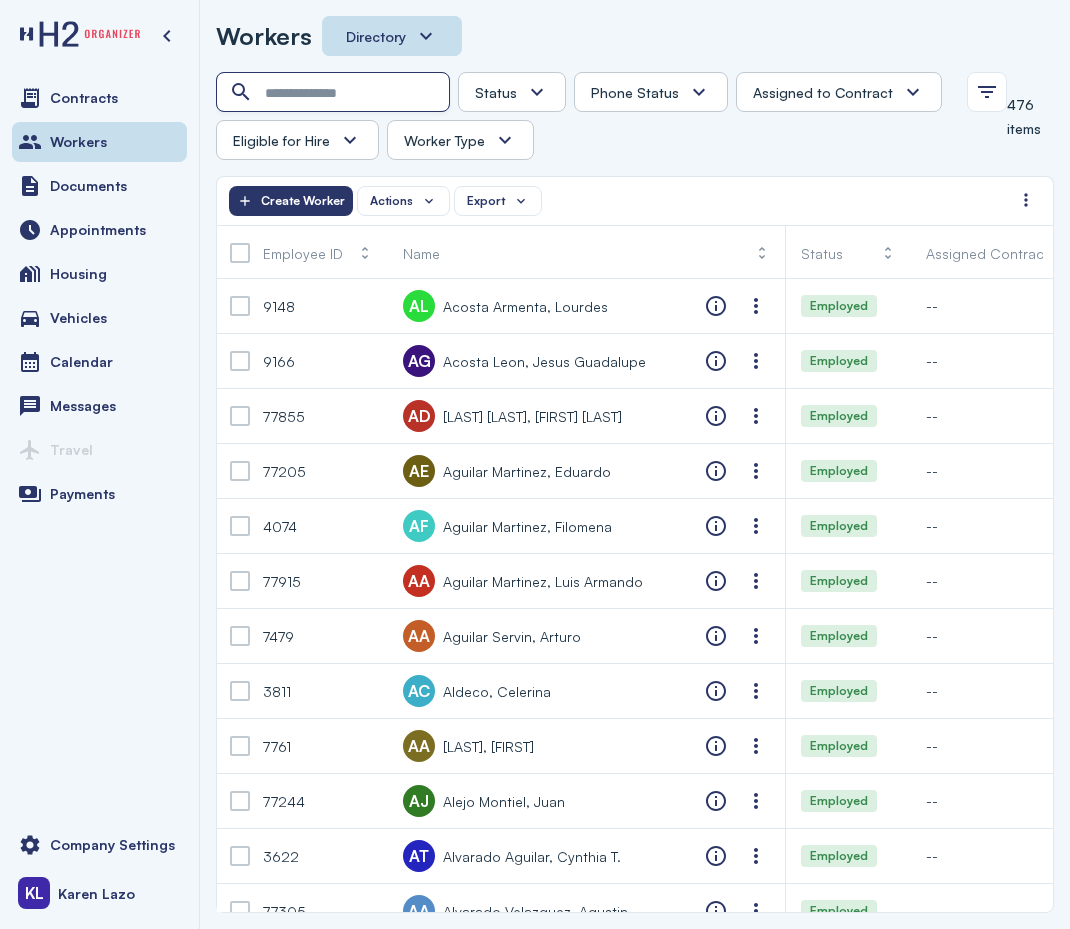 click at bounding box center (335, 93) 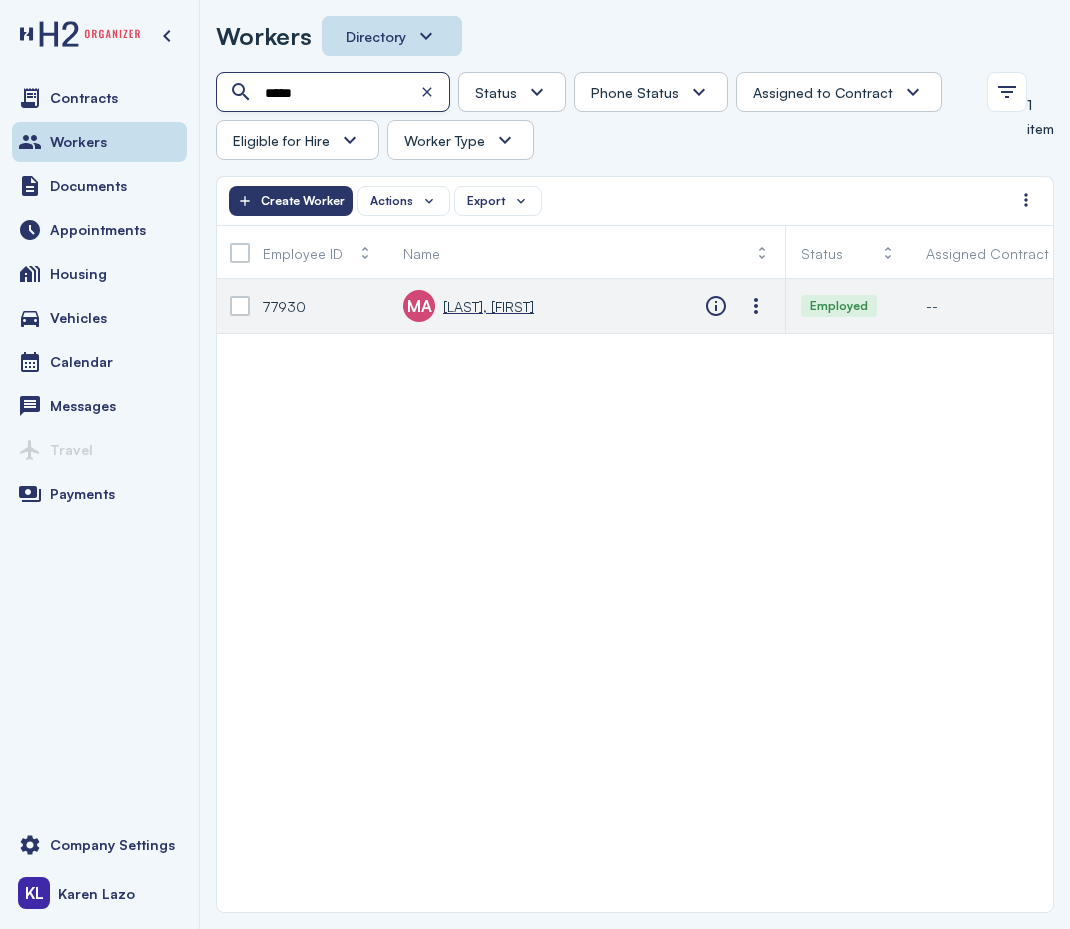 type on "*****" 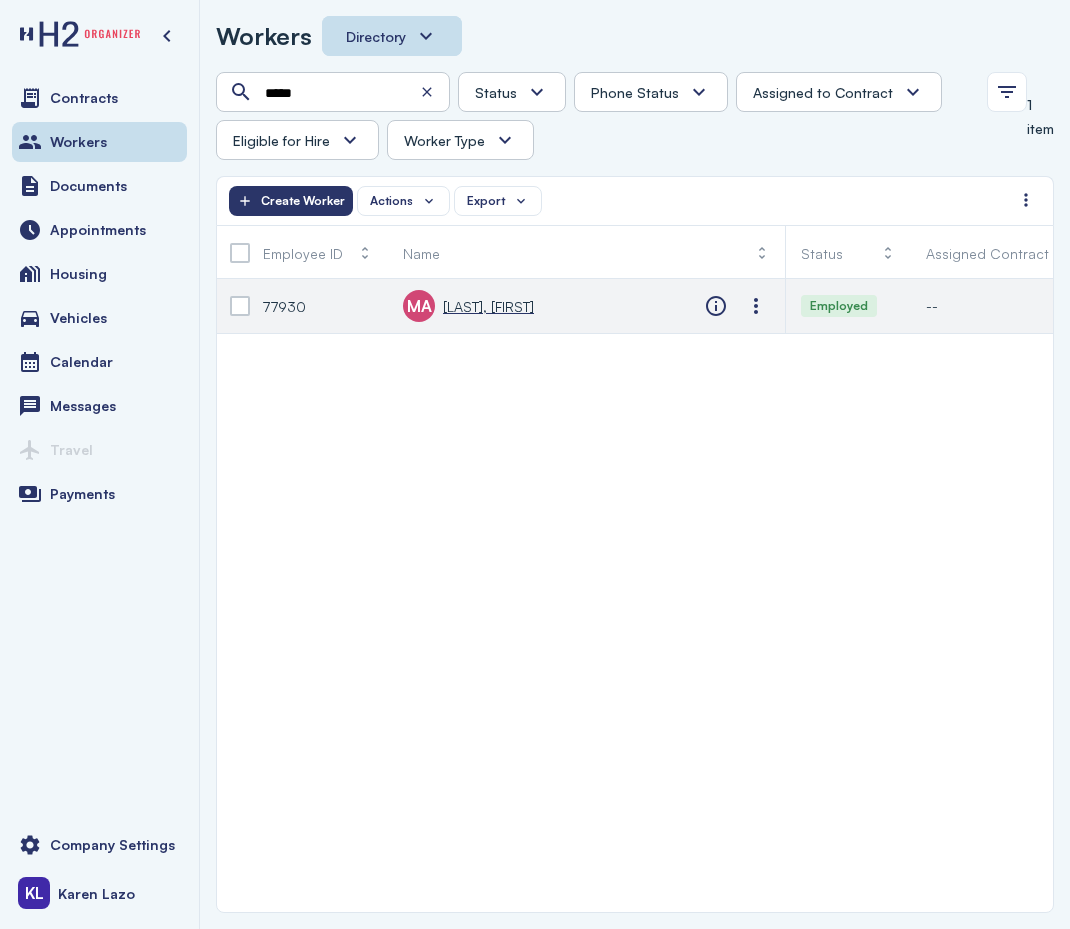 click on "[LAST], [FIRST]" at bounding box center [488, 306] 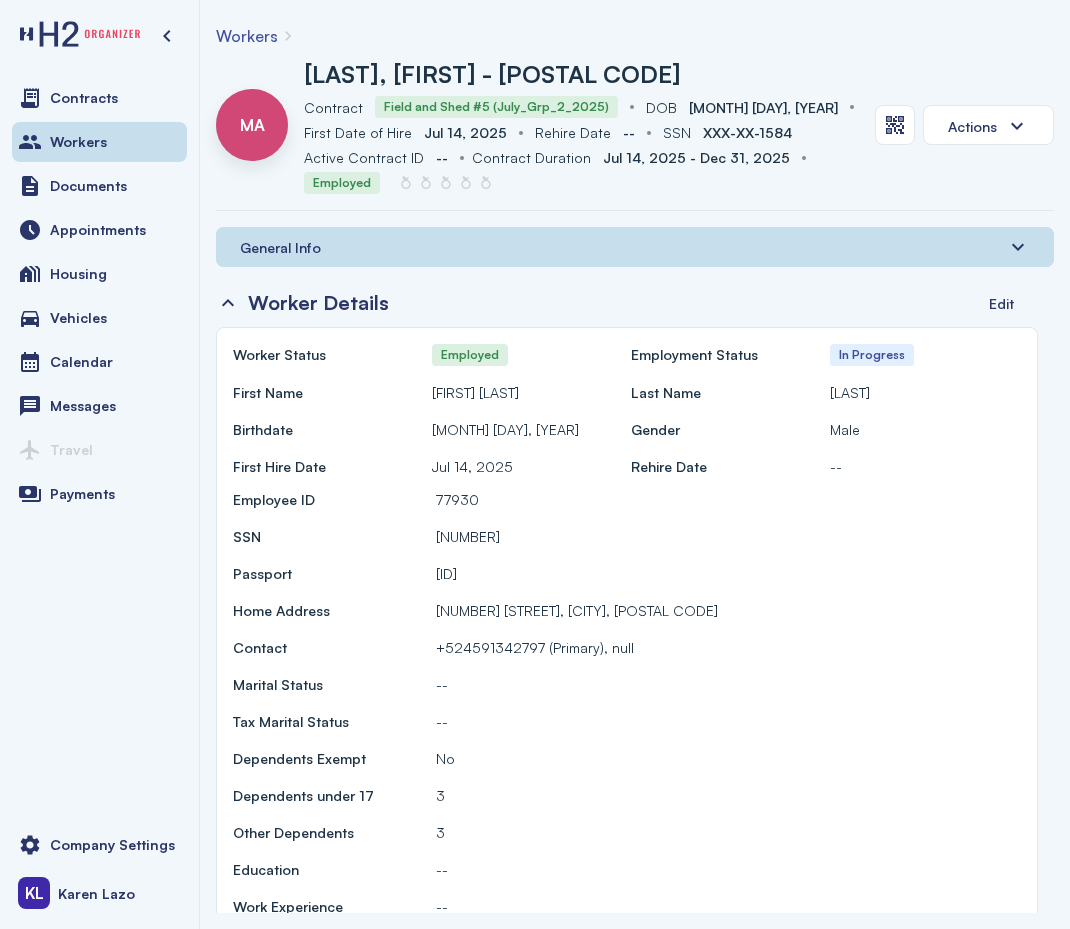 click on "Workers" at bounding box center (247, 36) 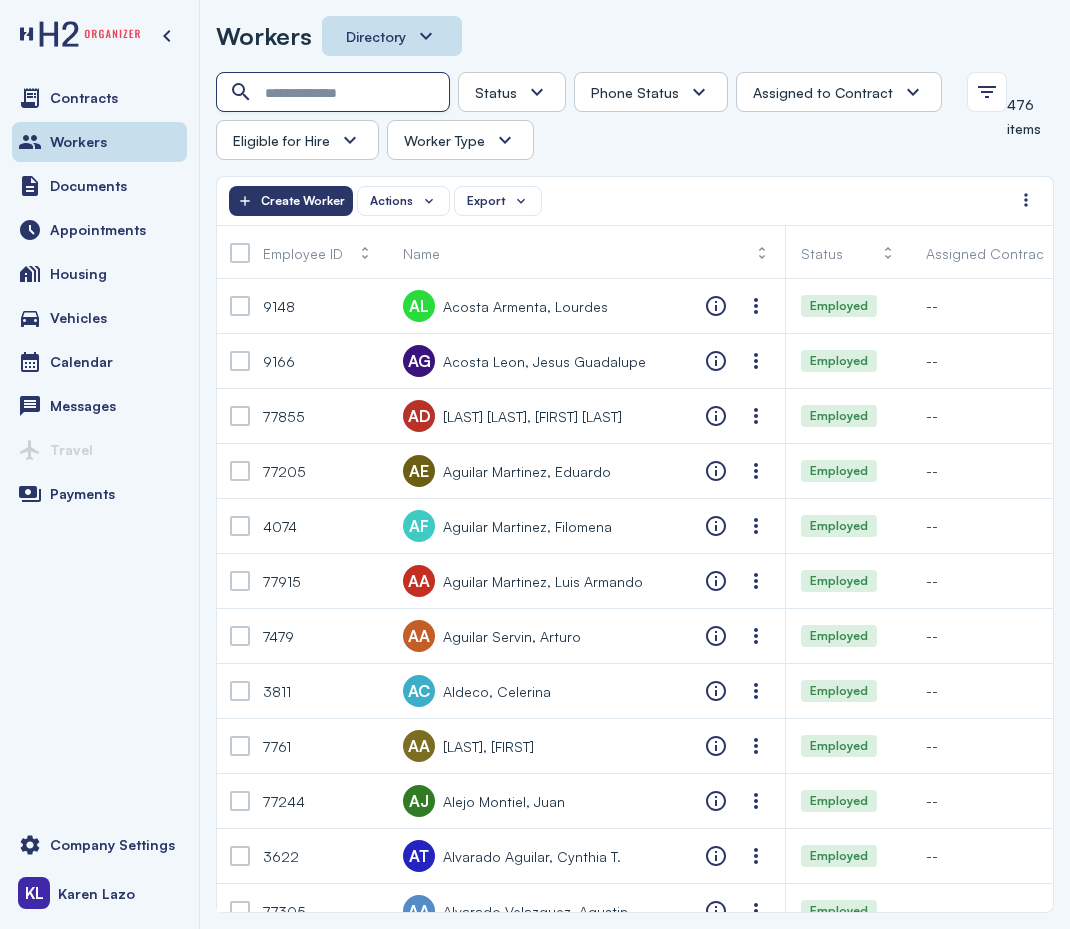 click at bounding box center [335, 93] 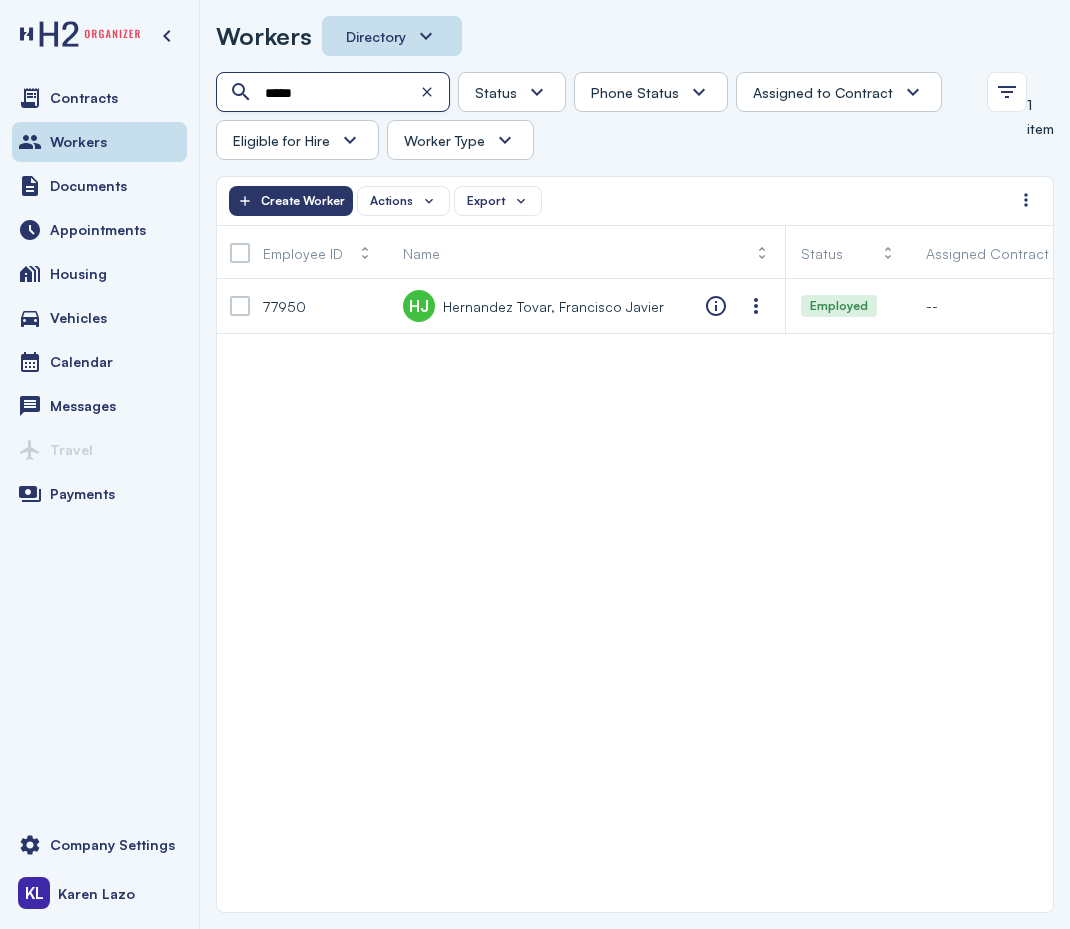 type on "*****" 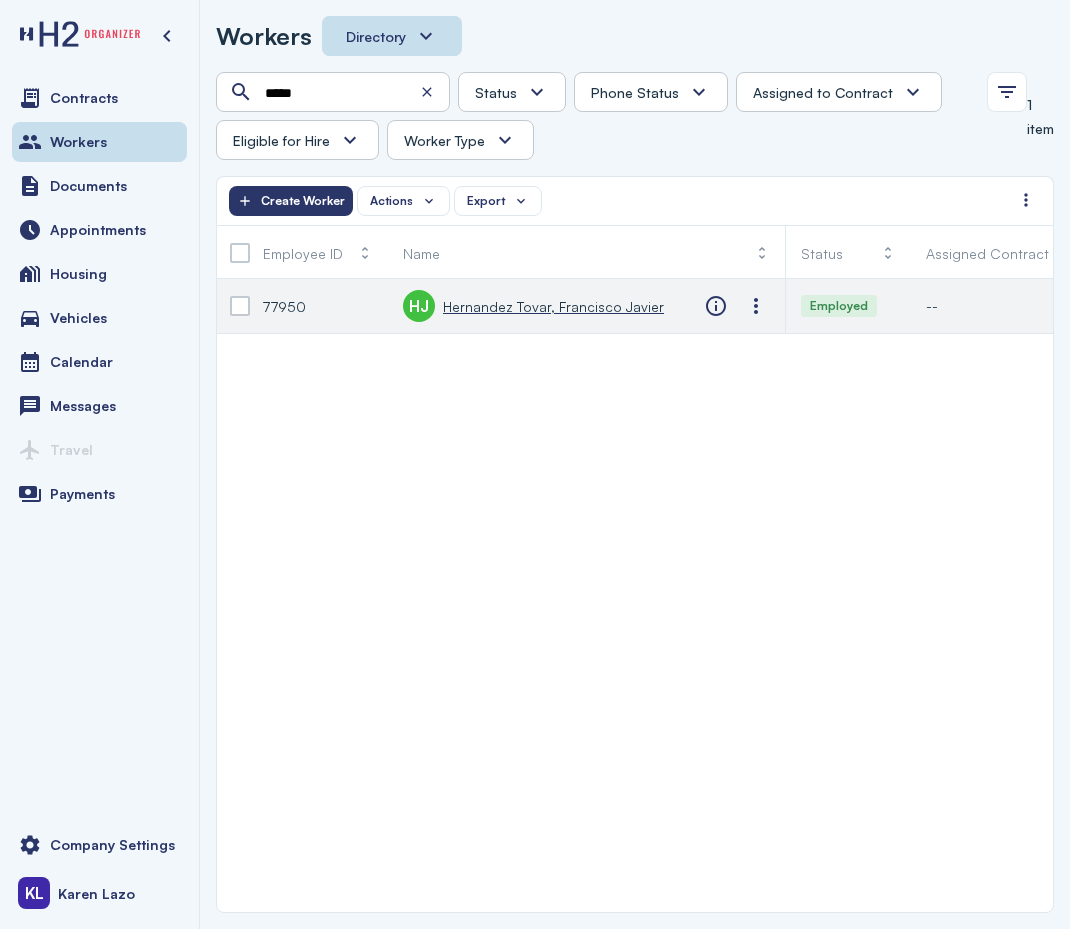 click on "Hernandez Tovar, Francisco Javier" at bounding box center [553, 306] 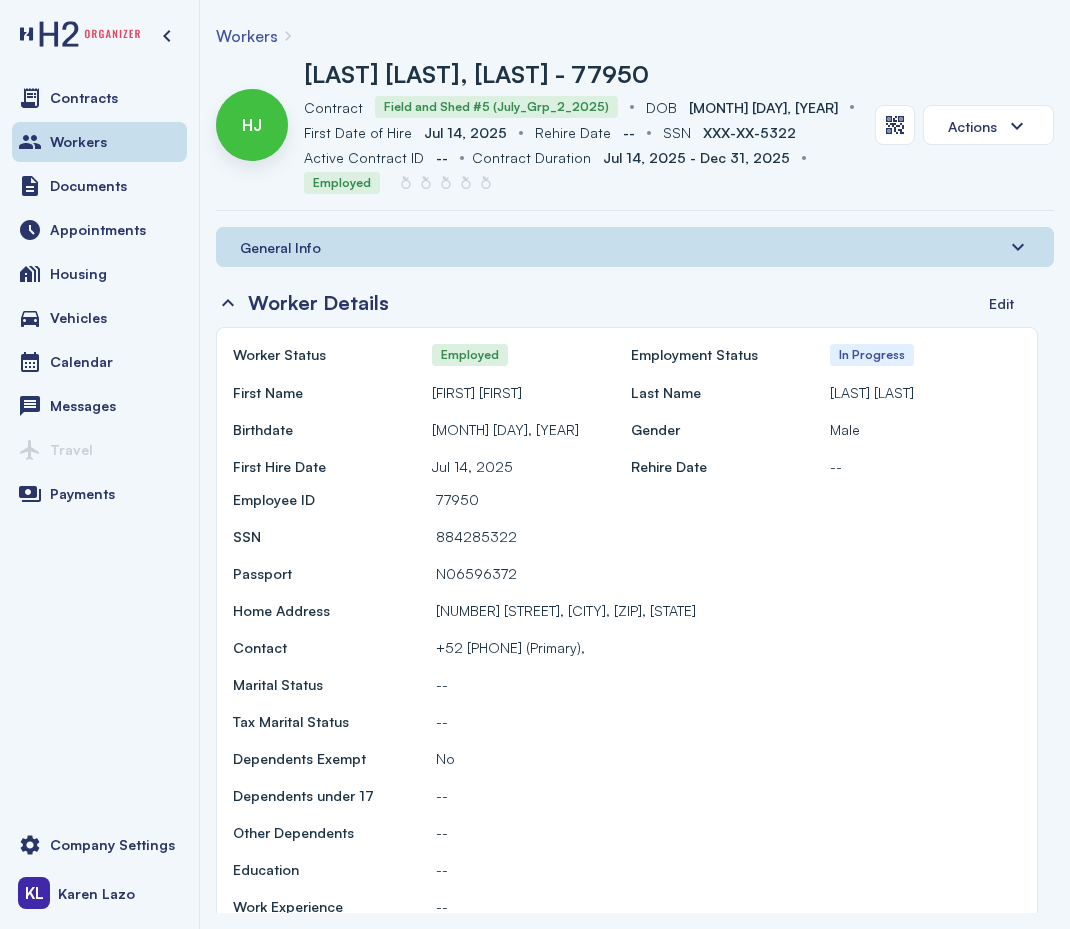click on "Workers" at bounding box center [247, 36] 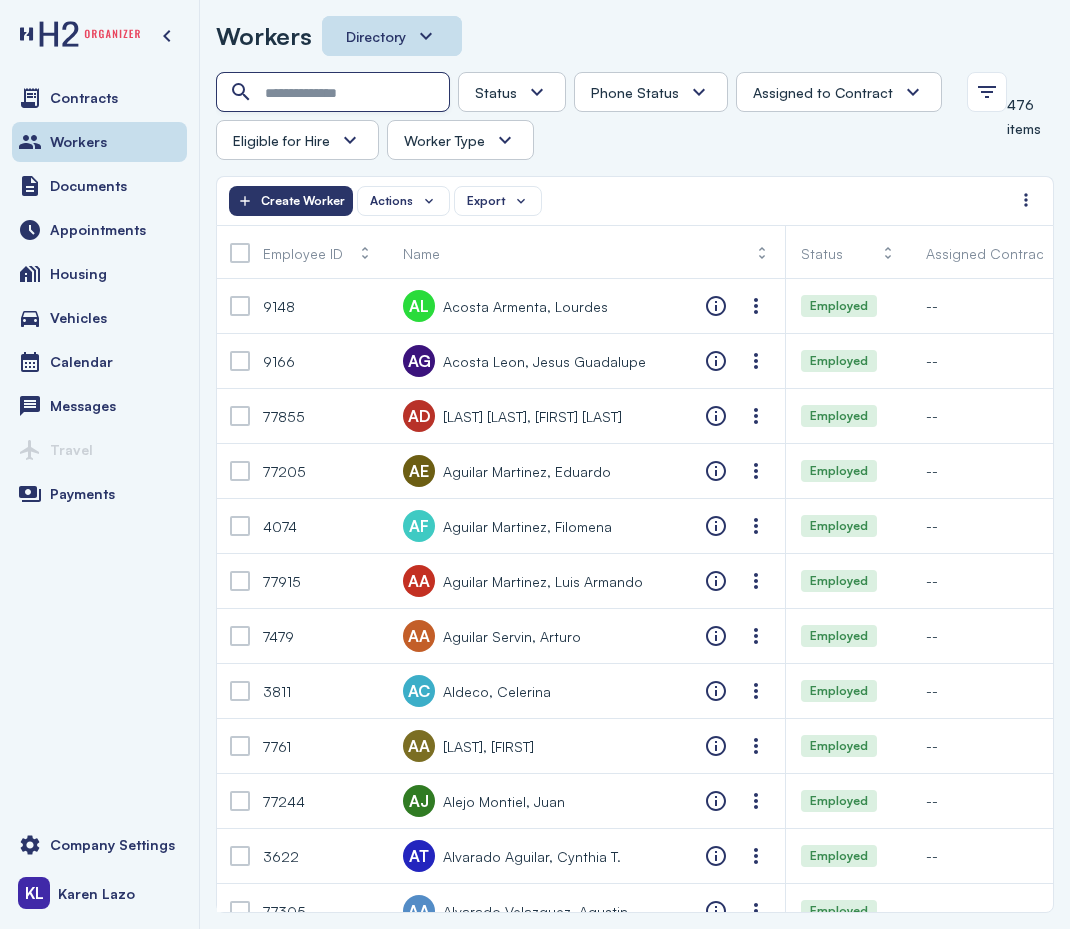 click at bounding box center (335, 93) 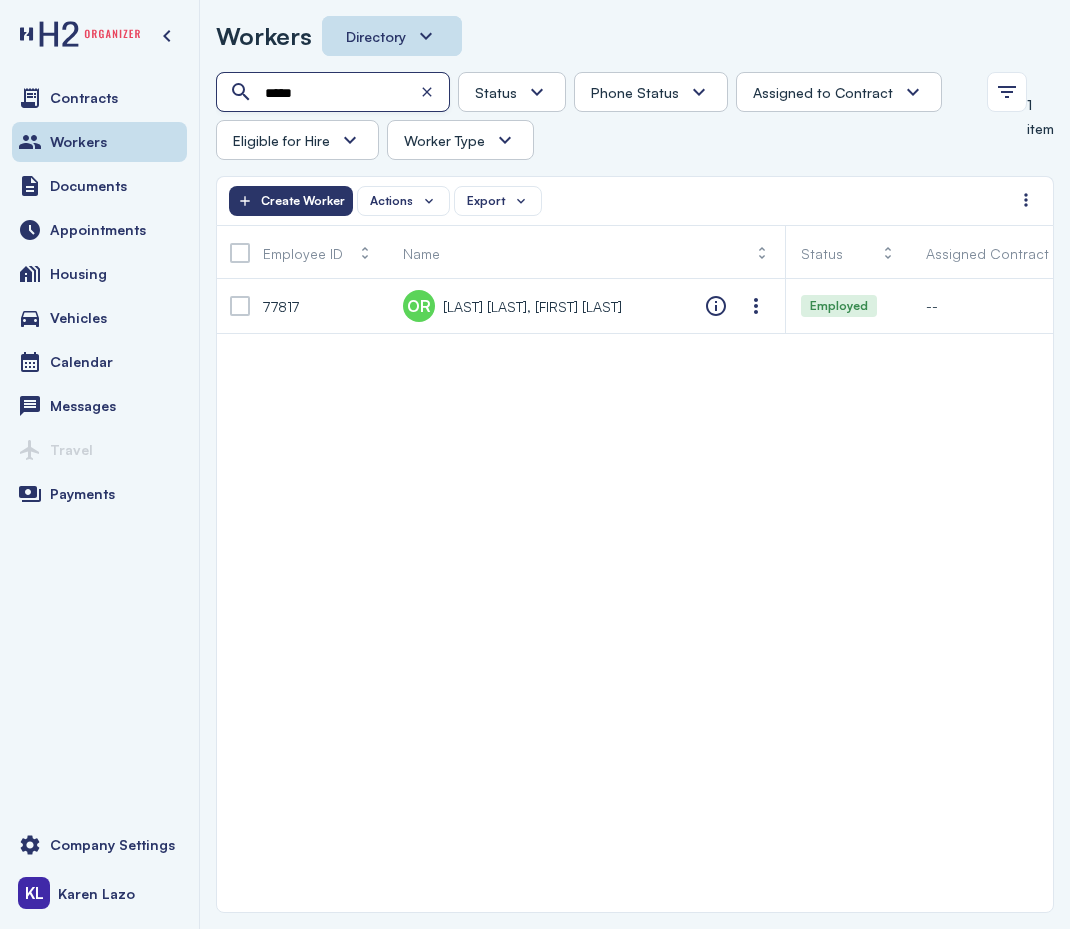 type on "*****" 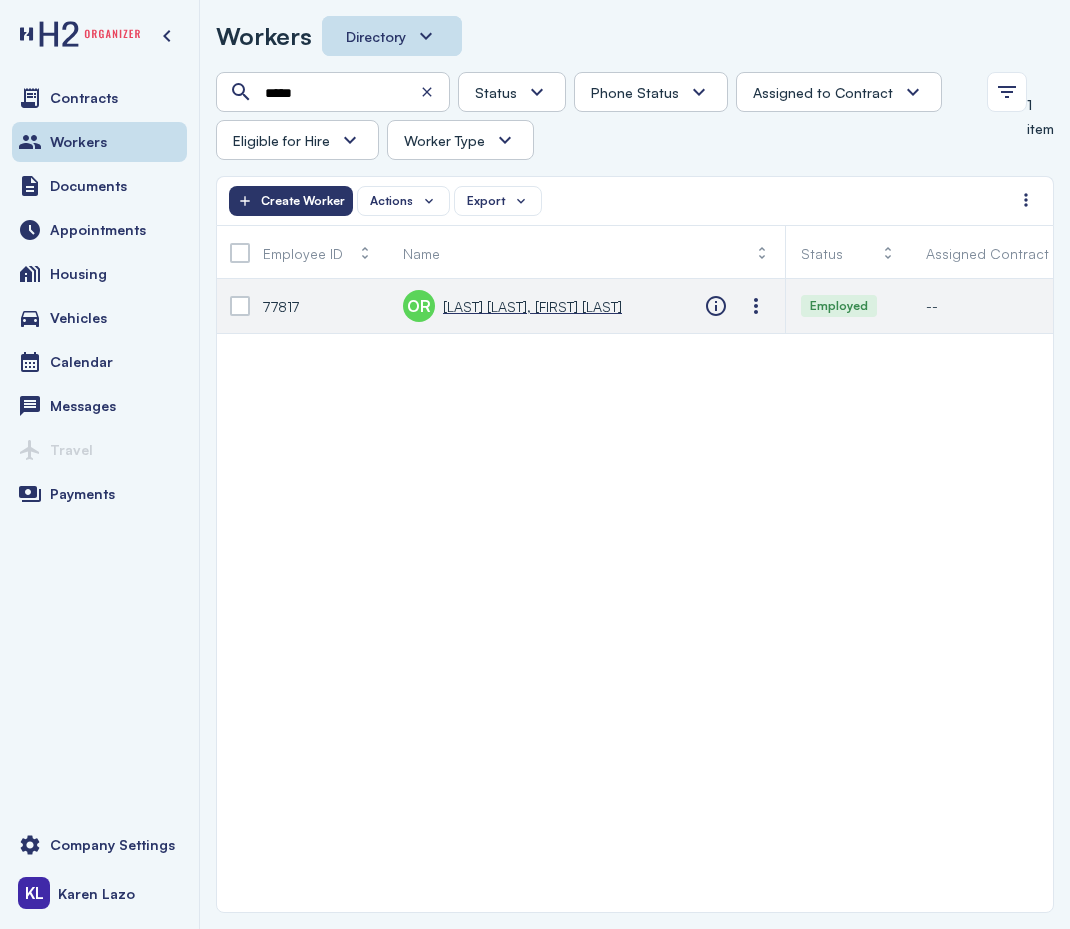 click on "[LAST] [LAST], [FIRST] [LAST]" at bounding box center (532, 306) 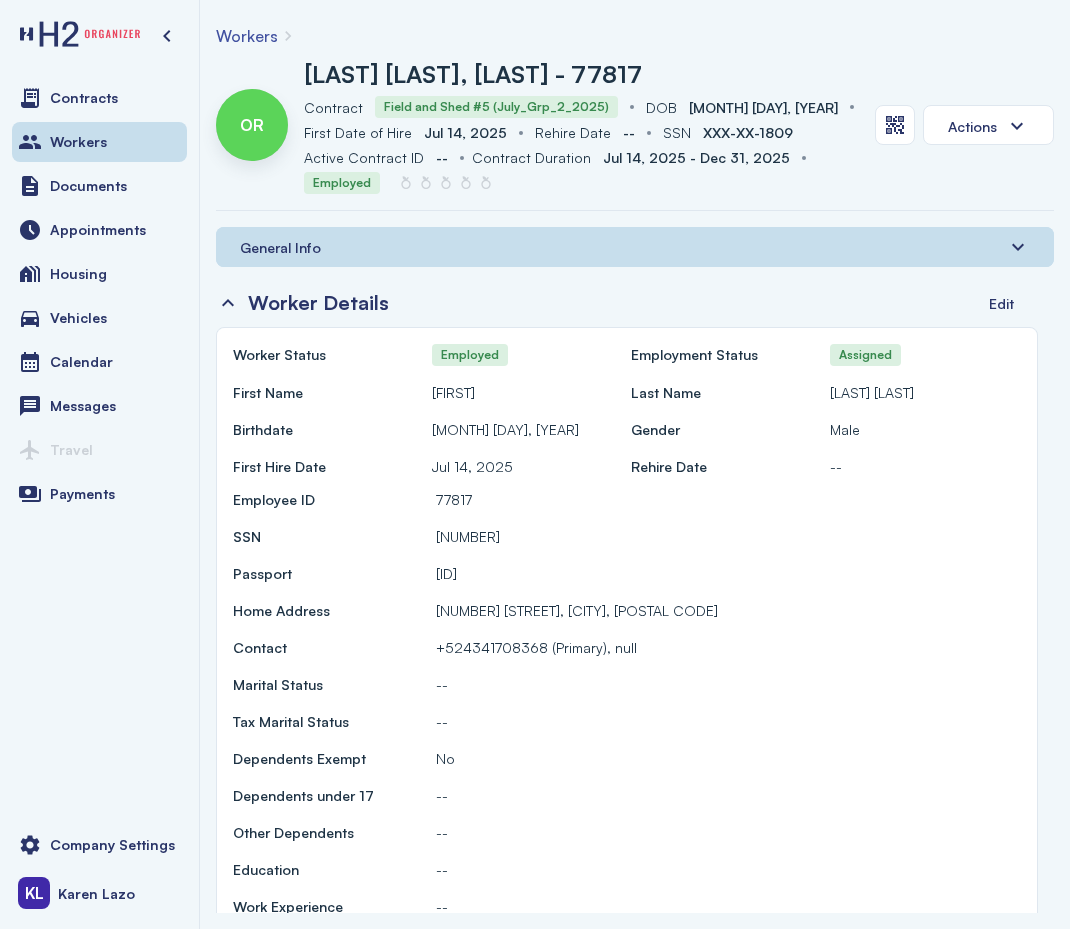 click on "Workers" at bounding box center [247, 36] 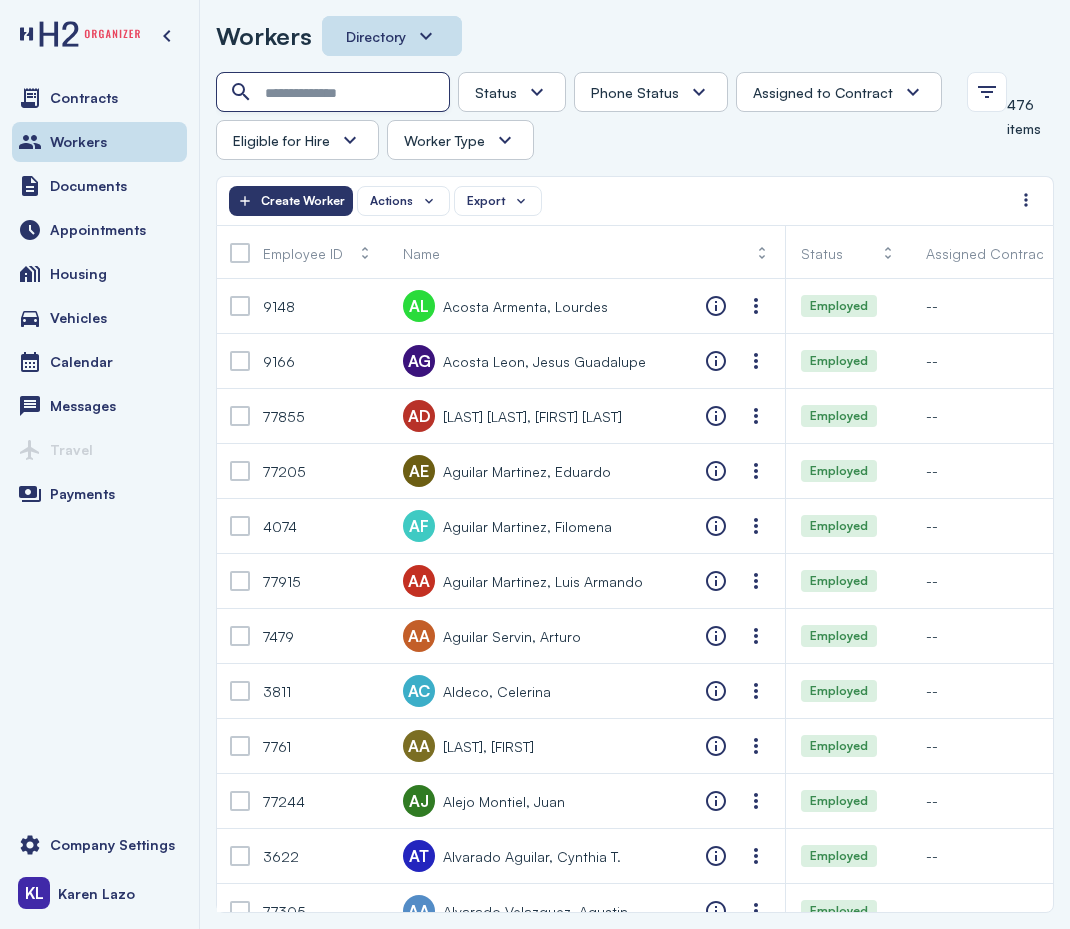 click at bounding box center [335, 93] 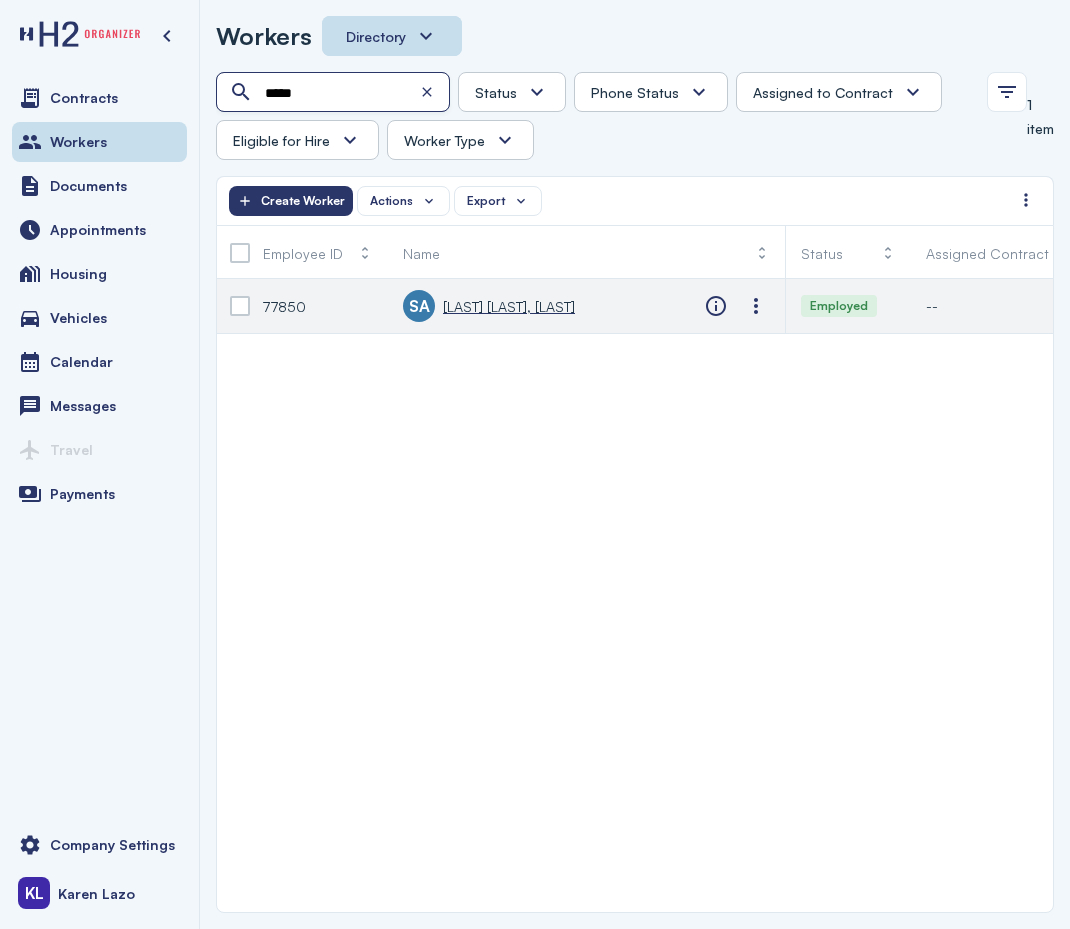 type on "*****" 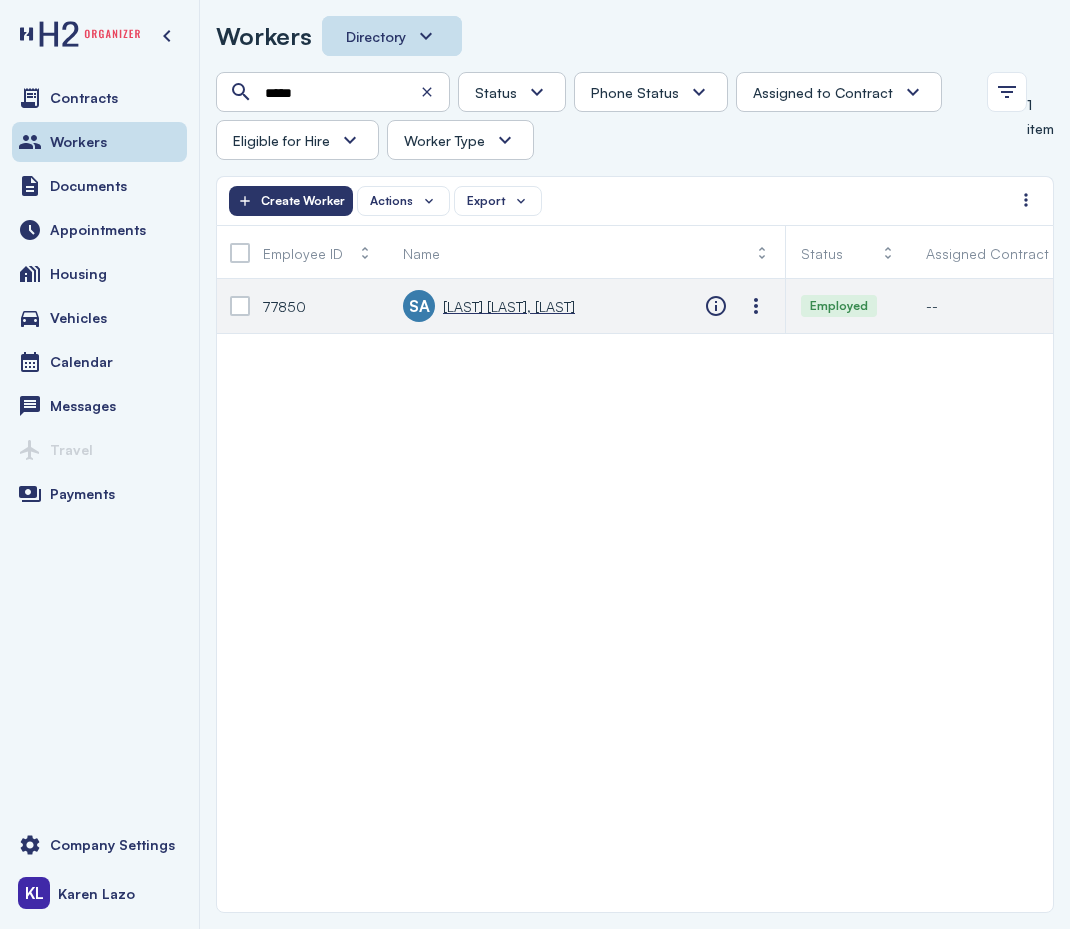 click on "[LAST] [LAST], [LAST]" at bounding box center [509, 306] 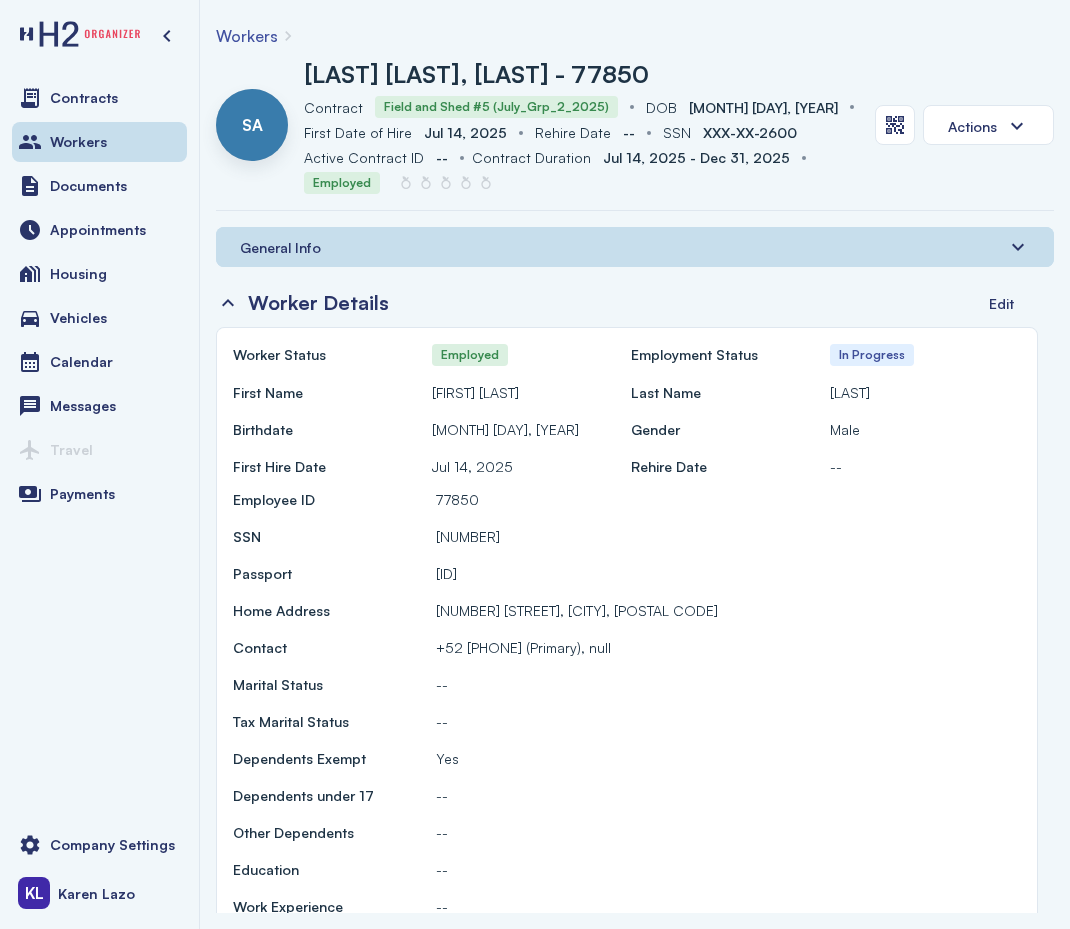 click on "Workers" at bounding box center (247, 36) 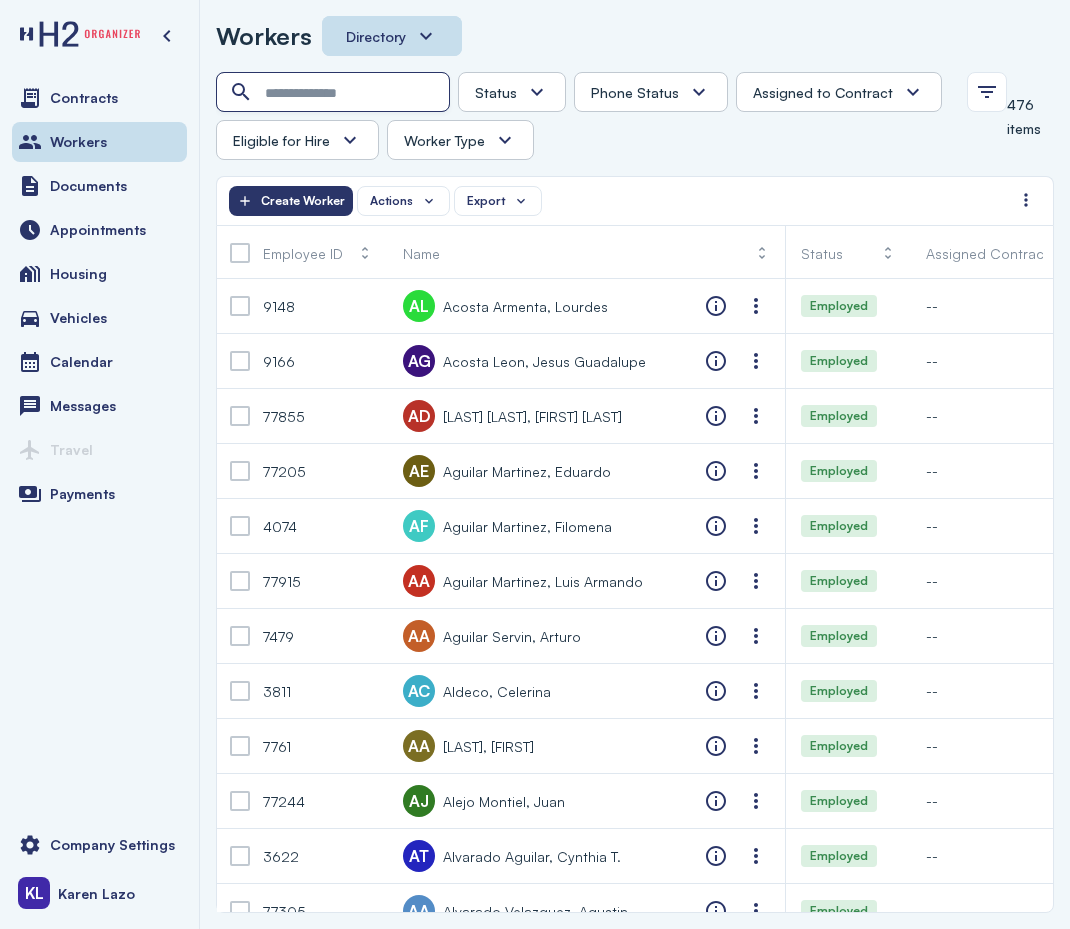 click at bounding box center [335, 93] 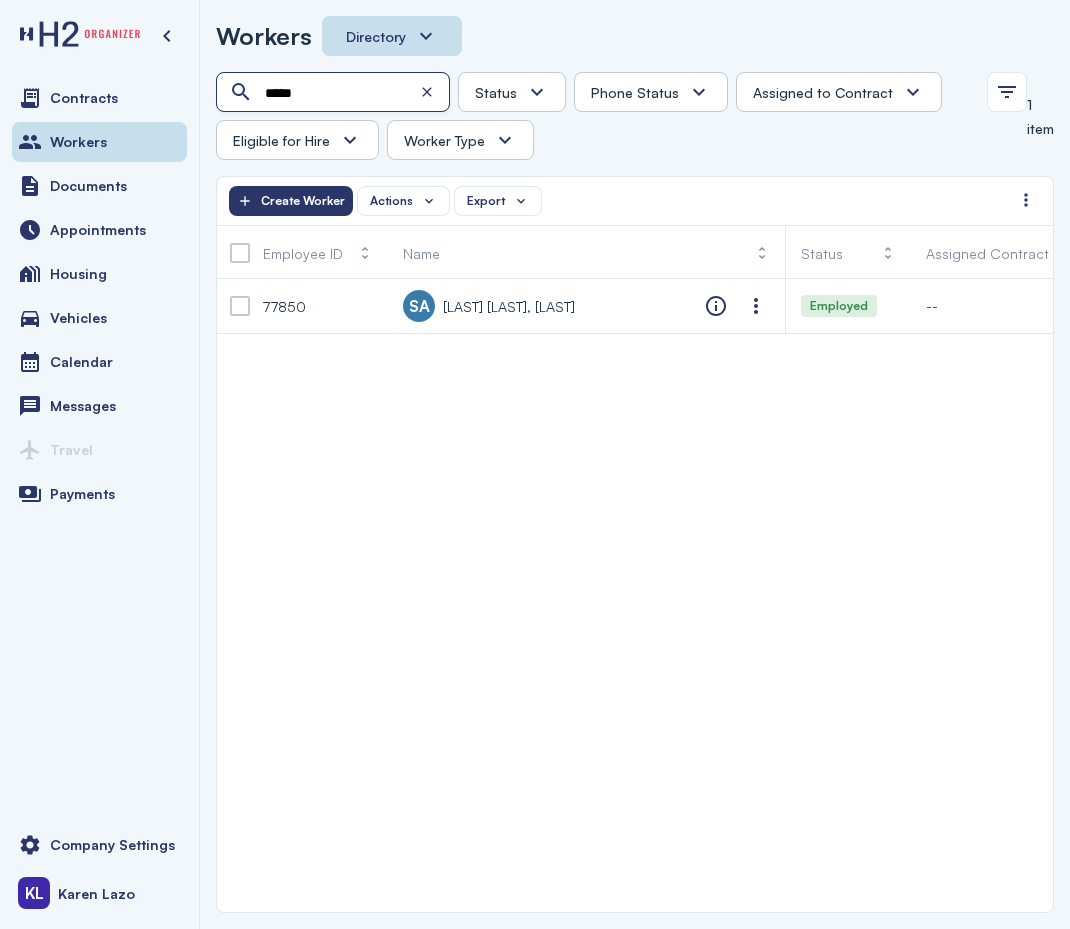 type on "*****" 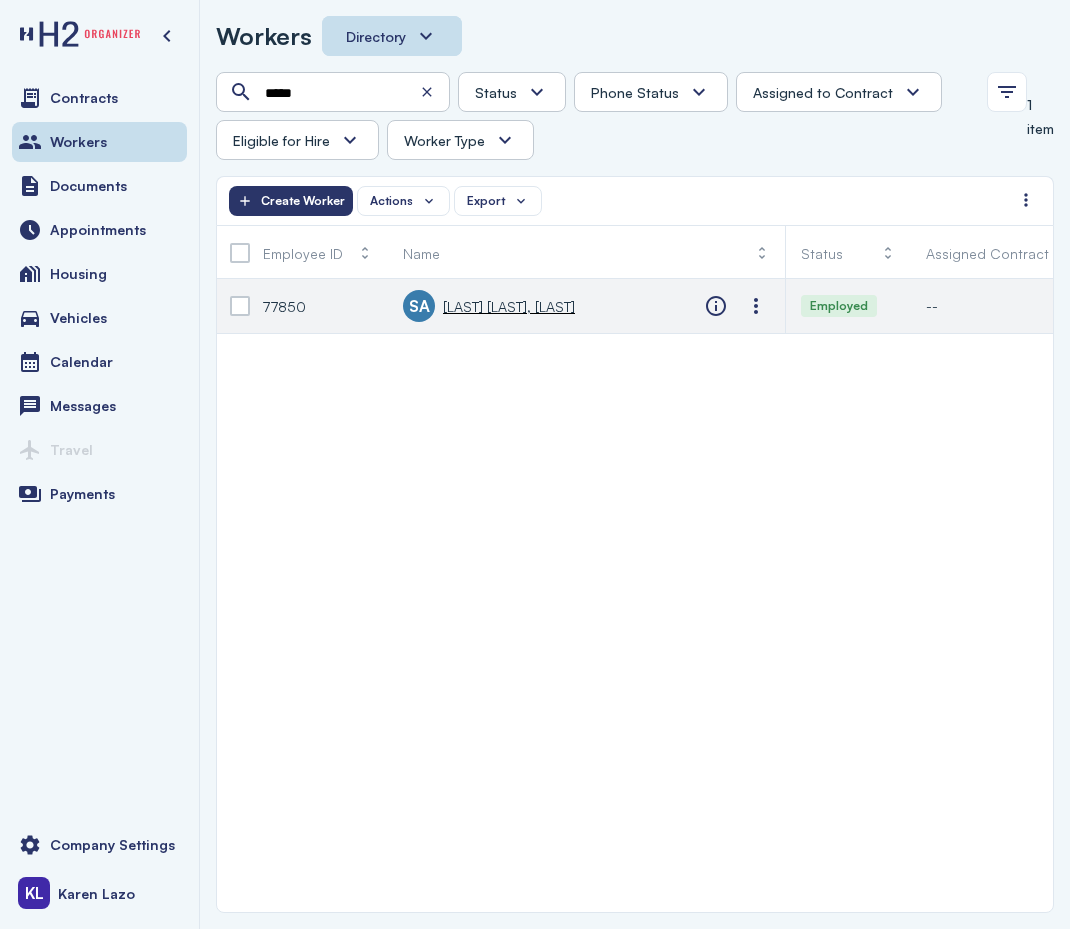 click on "SA       [LAST], [FIRST]" at bounding box center (489, 306) 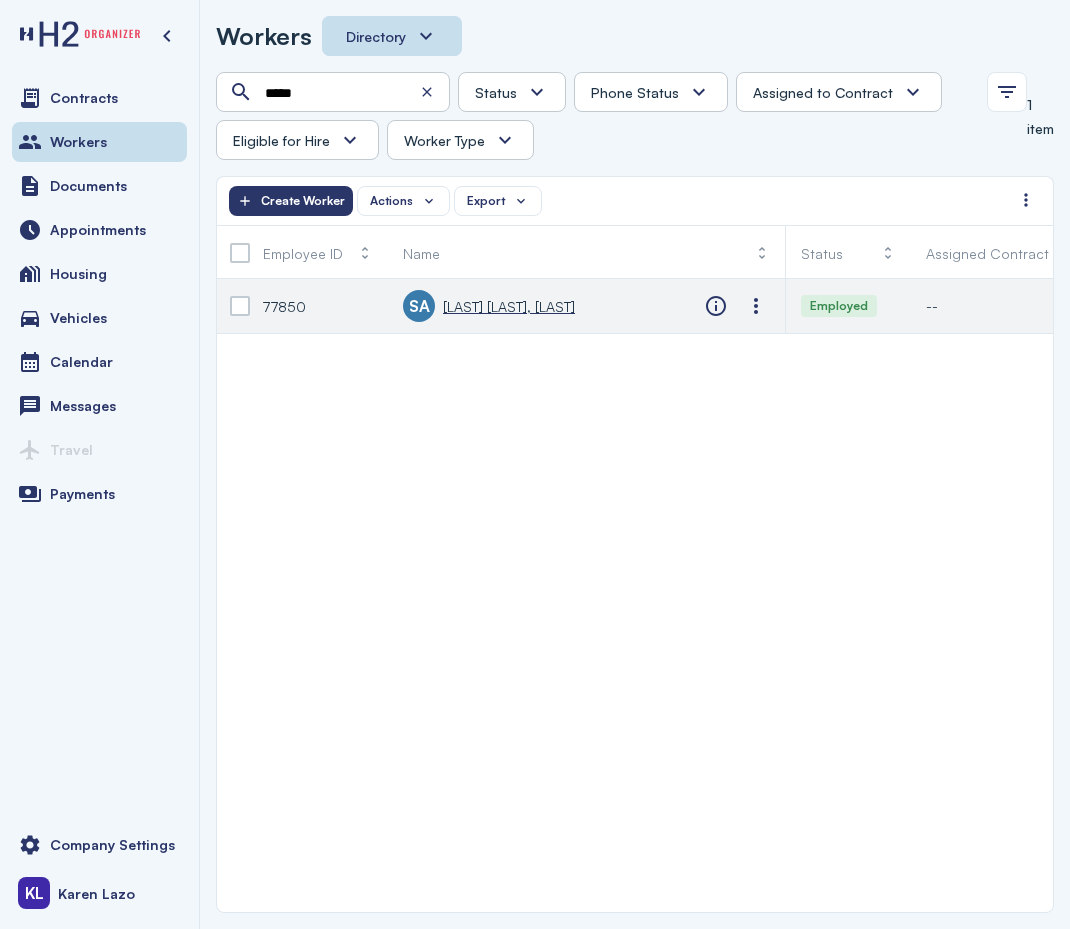 click on "[LAST] [LAST], [LAST]" at bounding box center (509, 306) 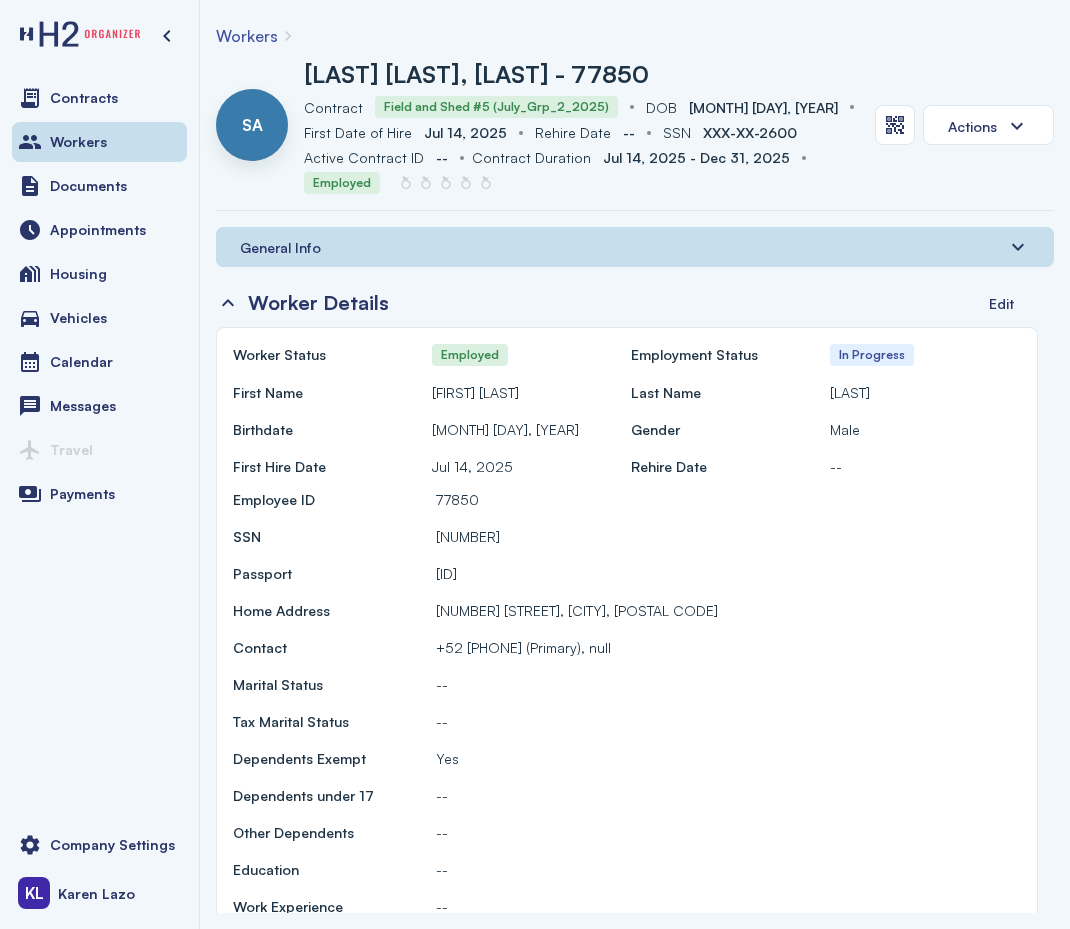 click on "Workers" at bounding box center [247, 36] 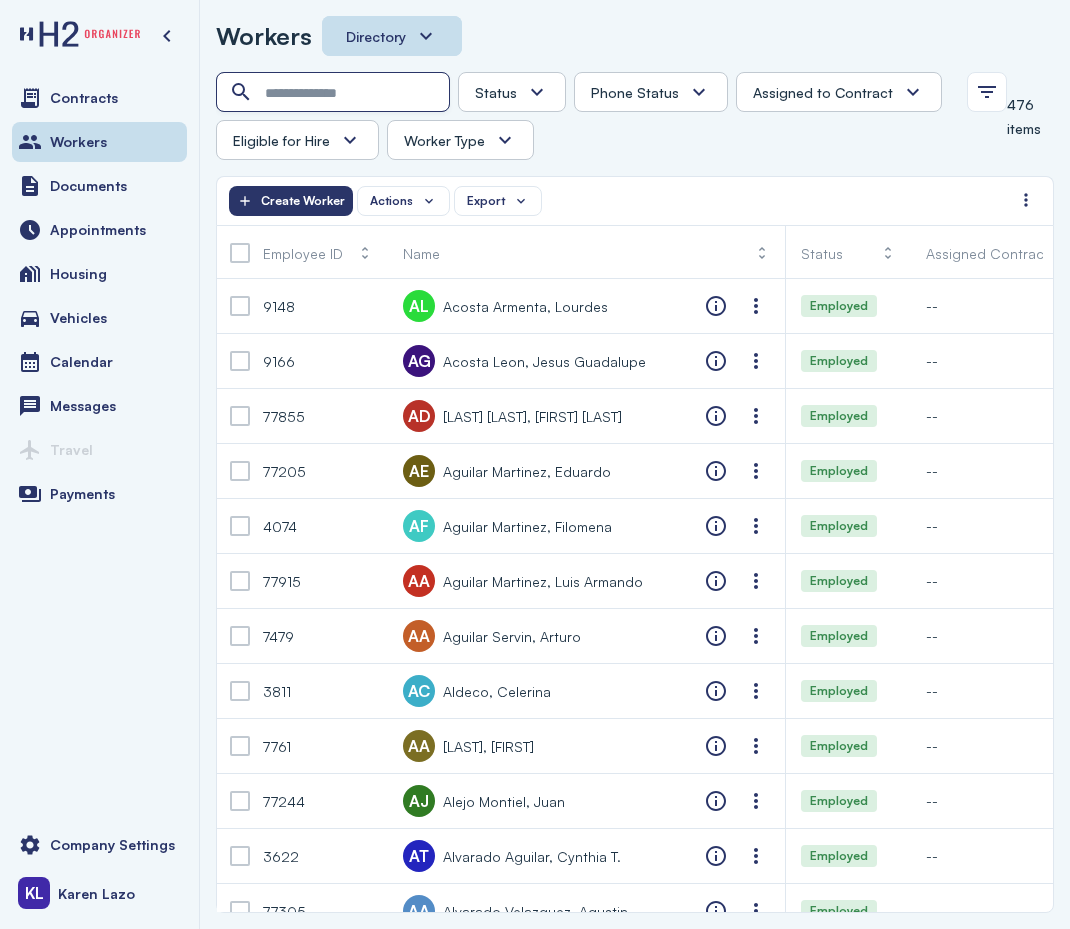 click at bounding box center (335, 93) 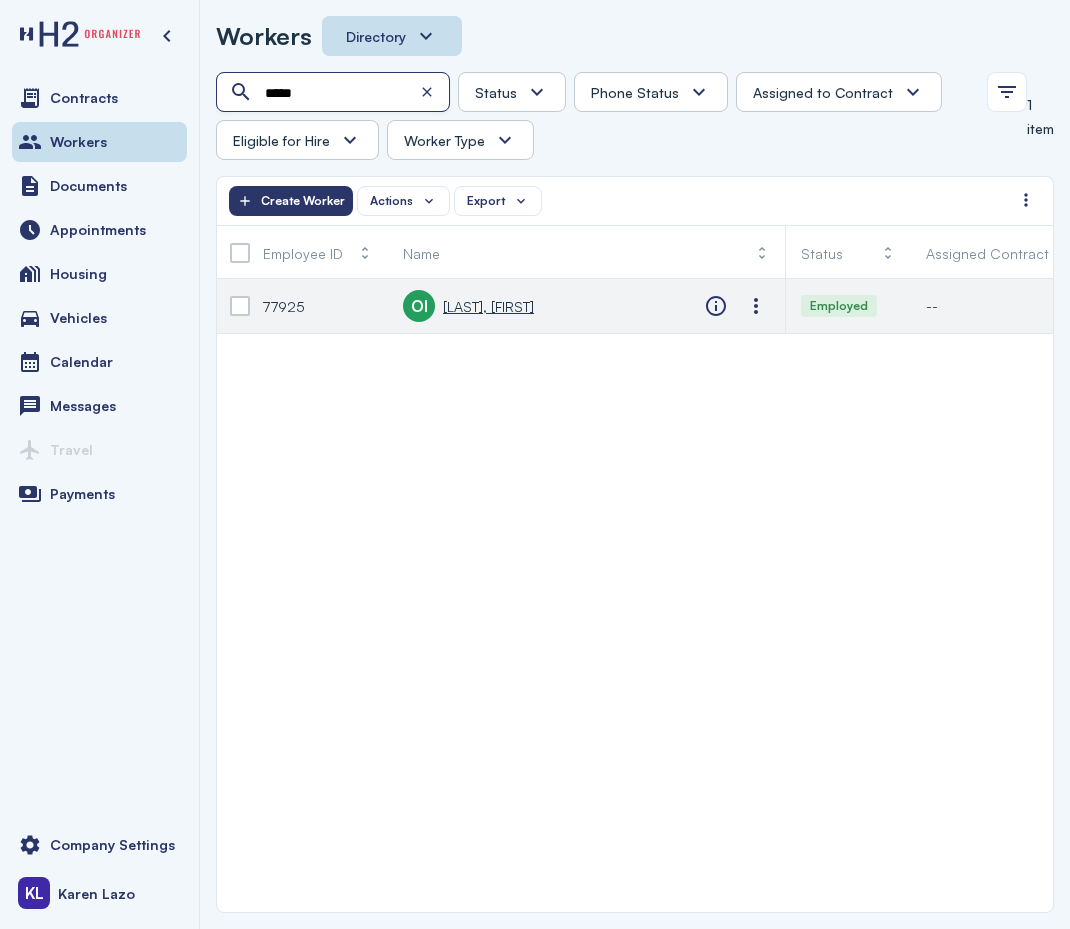 type on "*****" 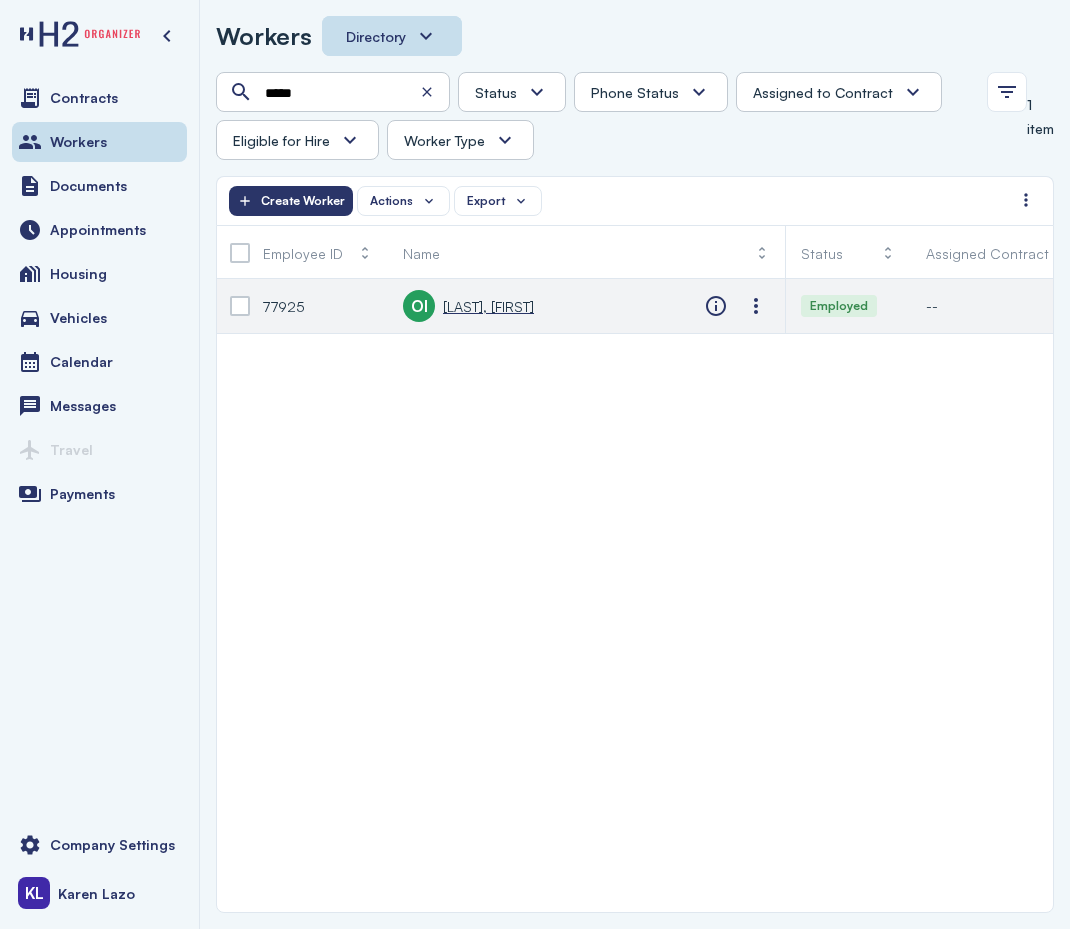 click on "[LAST], [FIRST]" at bounding box center (488, 306) 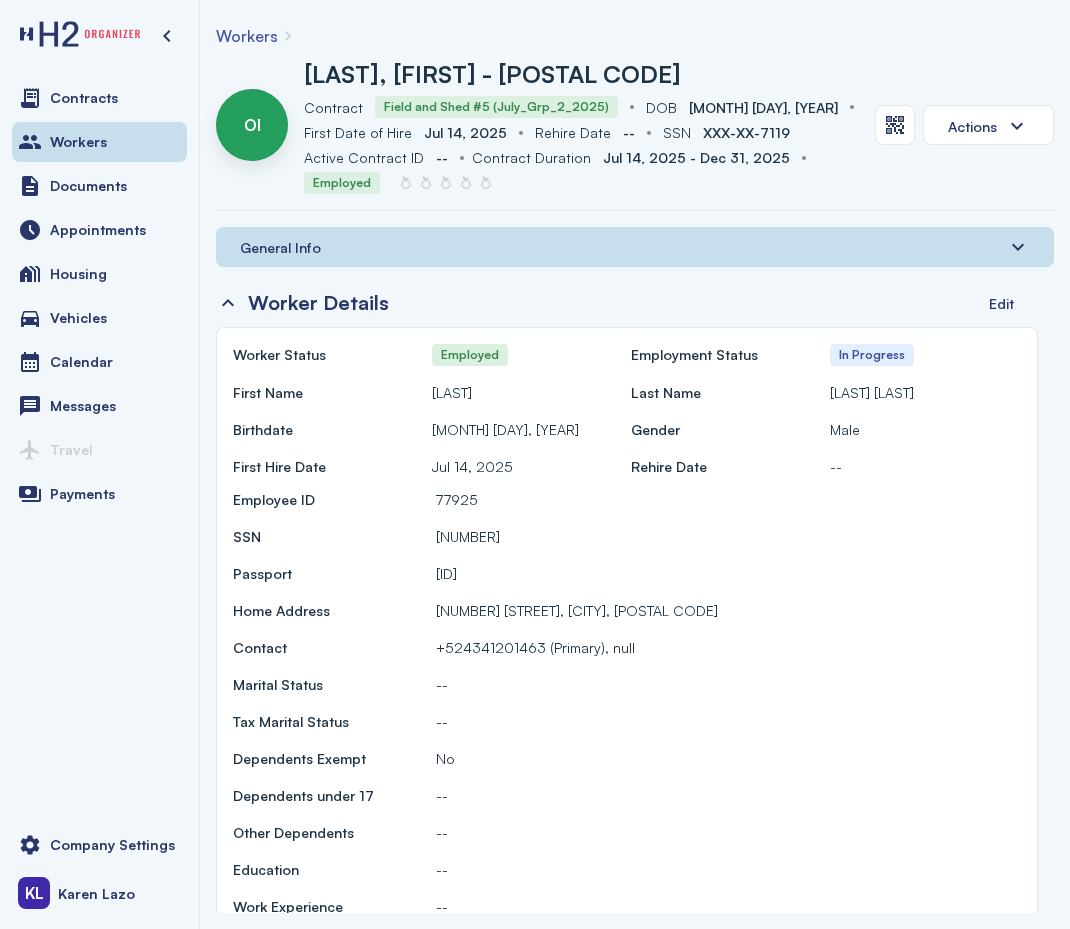 click on "Workers" at bounding box center [247, 36] 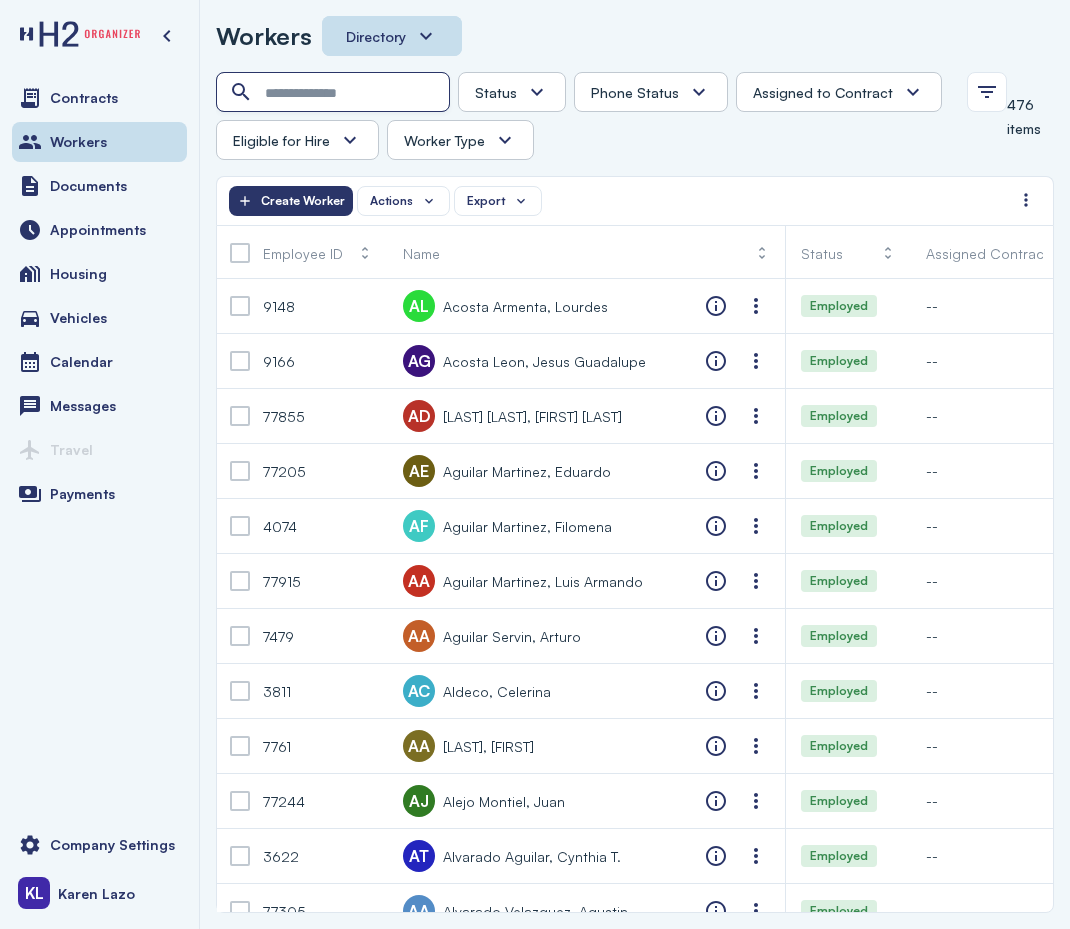 click at bounding box center (335, 93) 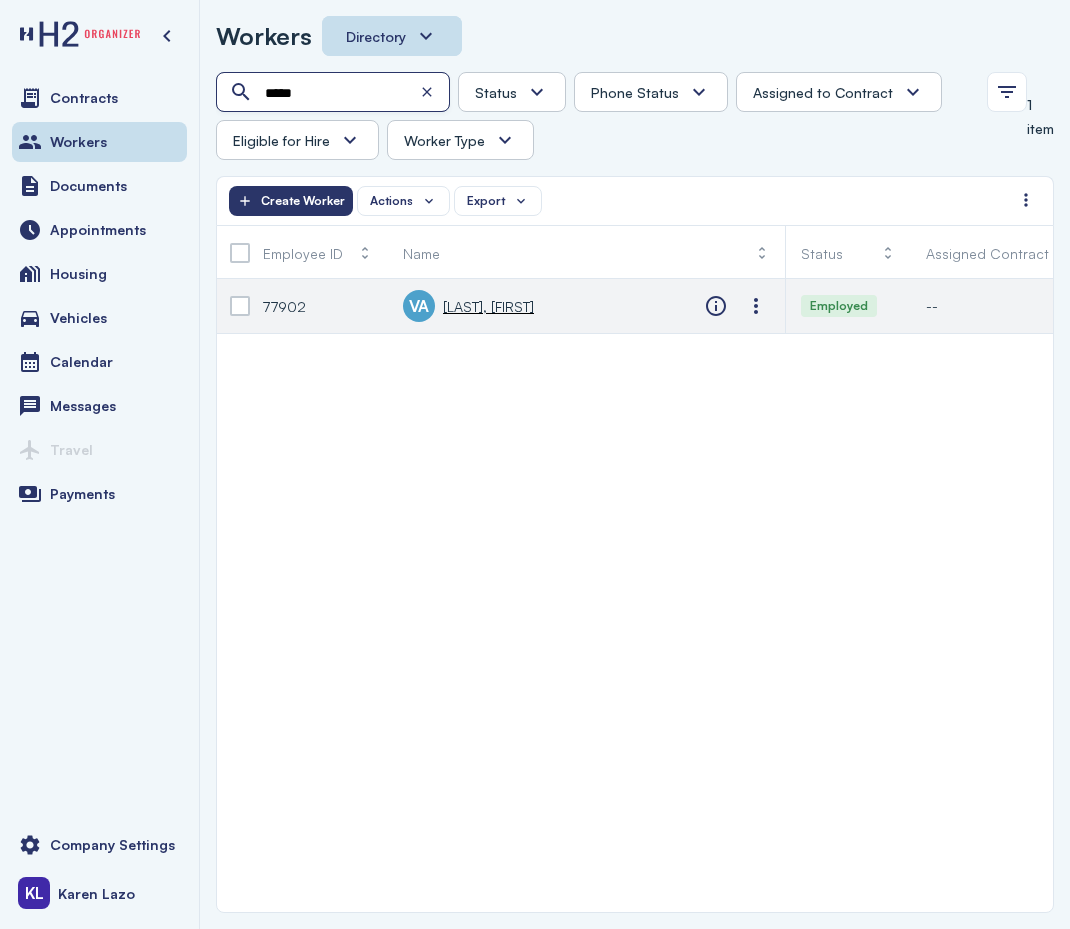 type on "*****" 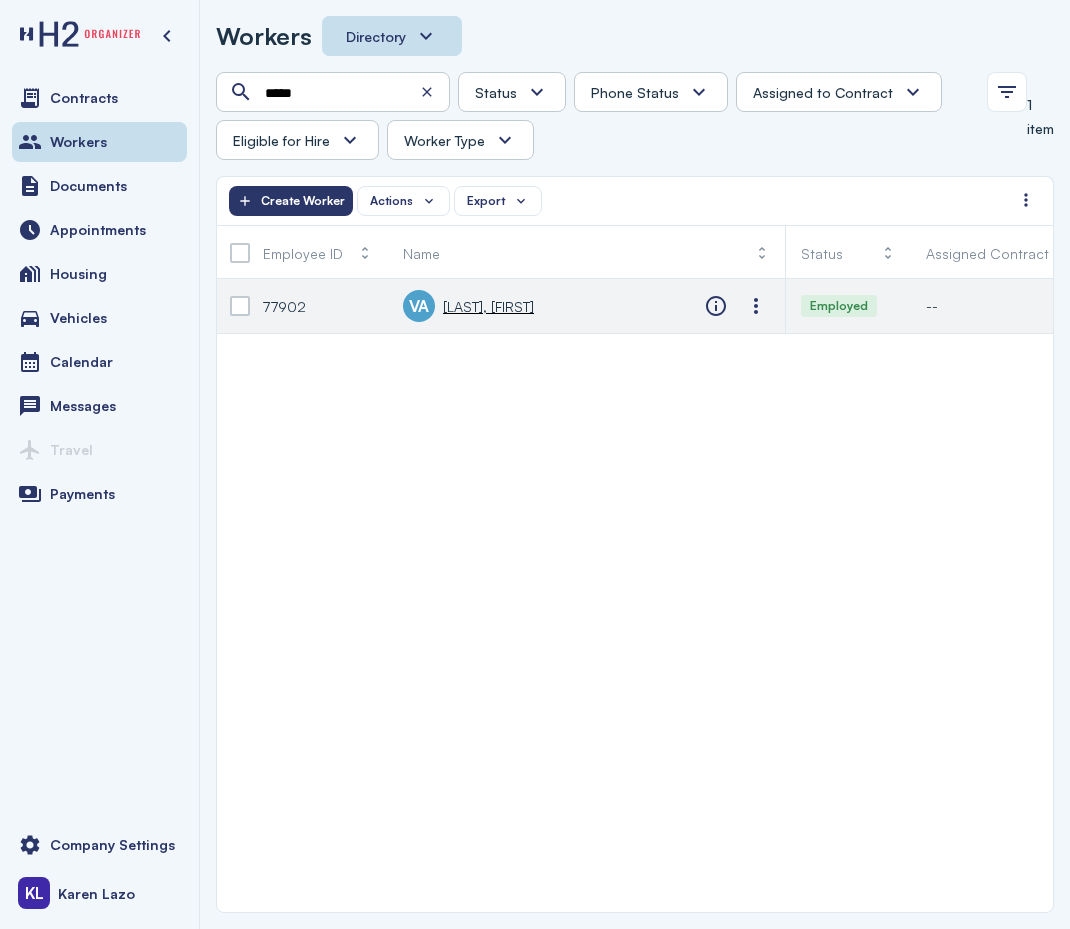 click on "VA       [LAST], [FIRST]" at bounding box center (468, 306) 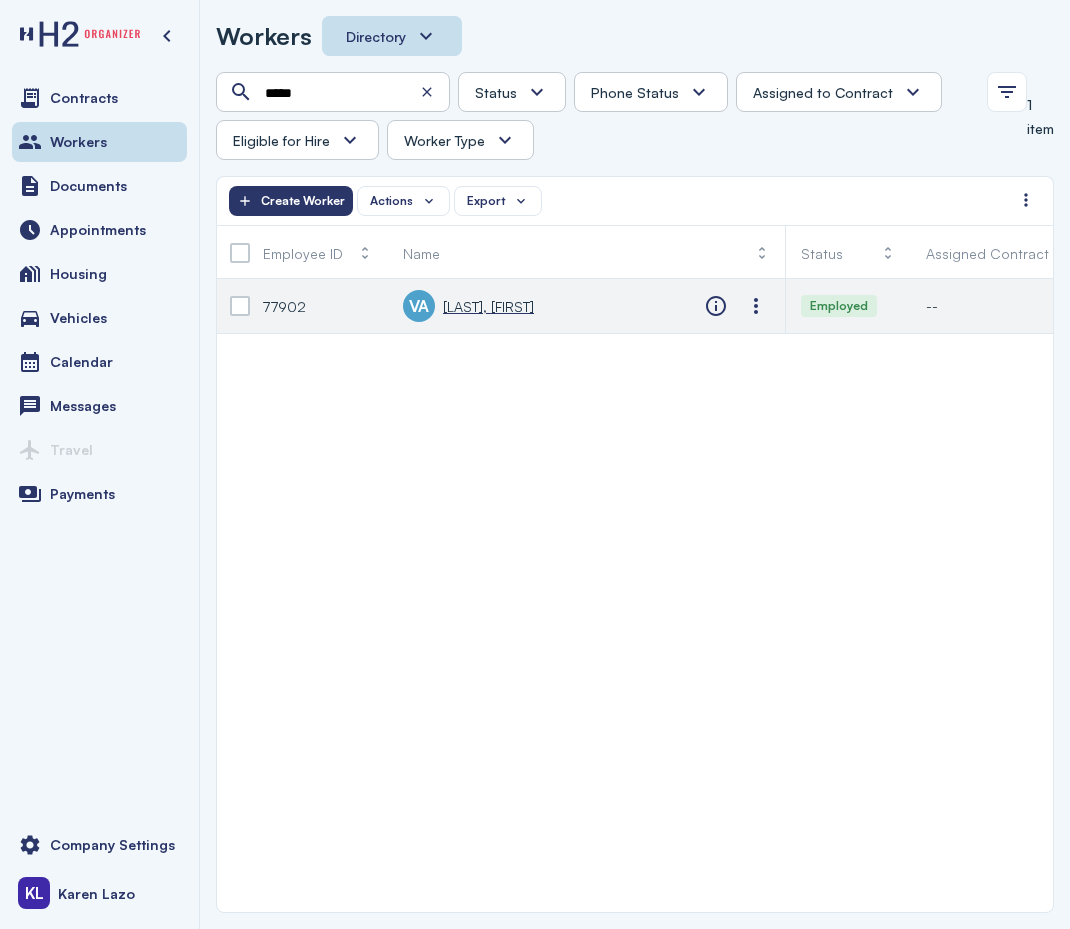 click on "[LAST], [FIRST]" at bounding box center (488, 306) 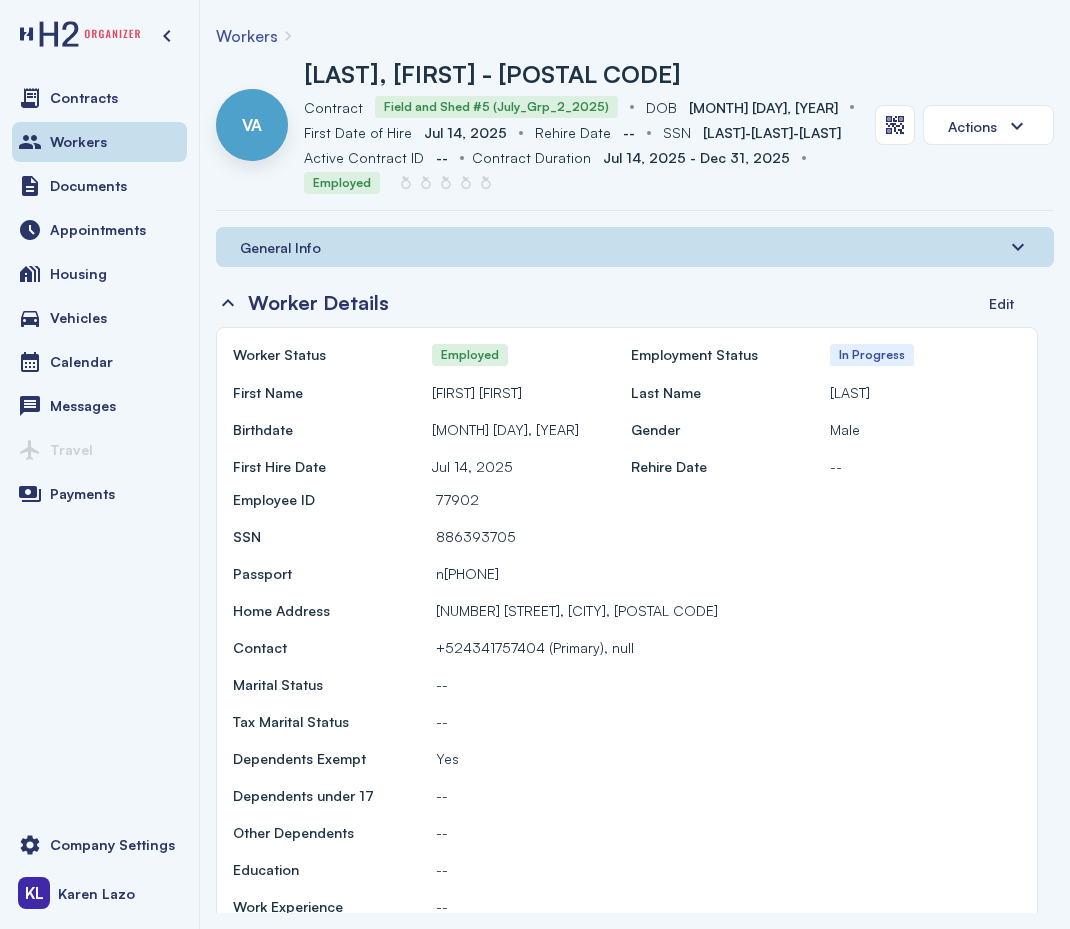 click on "Workers" at bounding box center [247, 36] 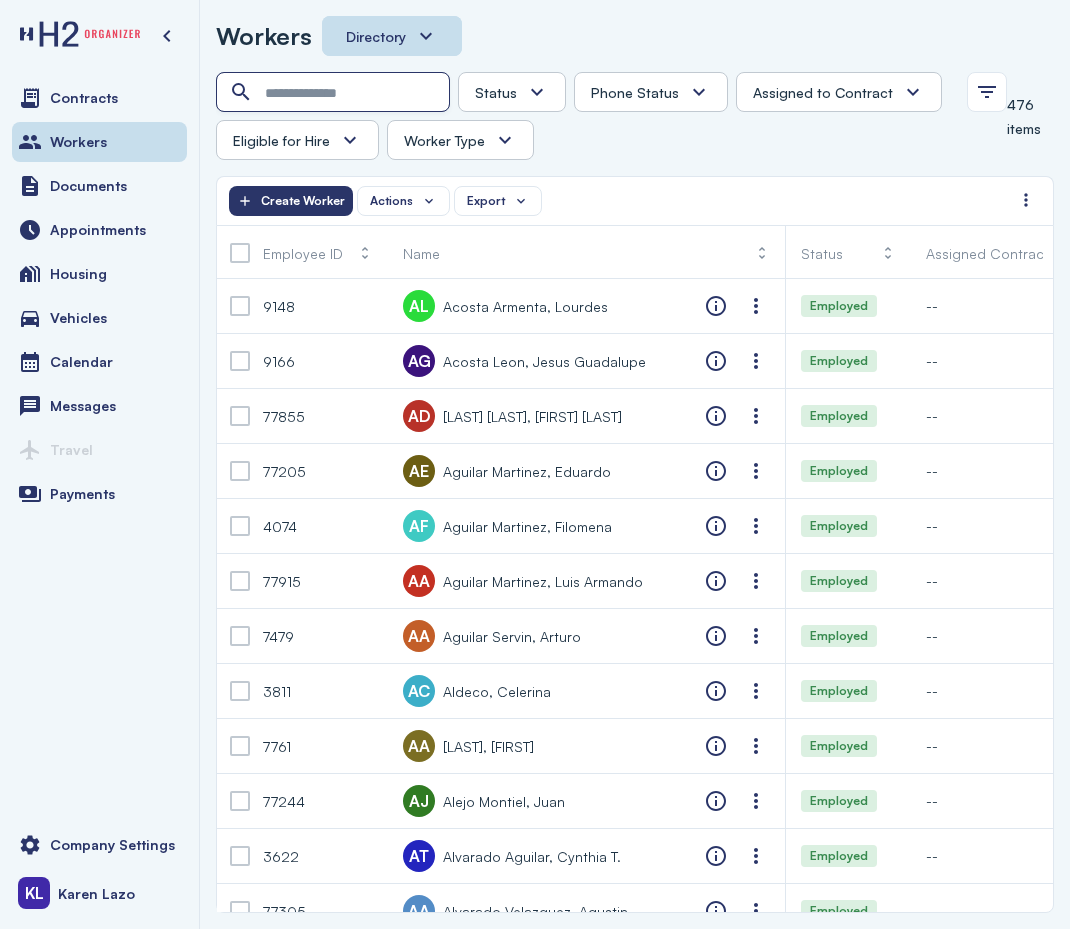 click at bounding box center (335, 93) 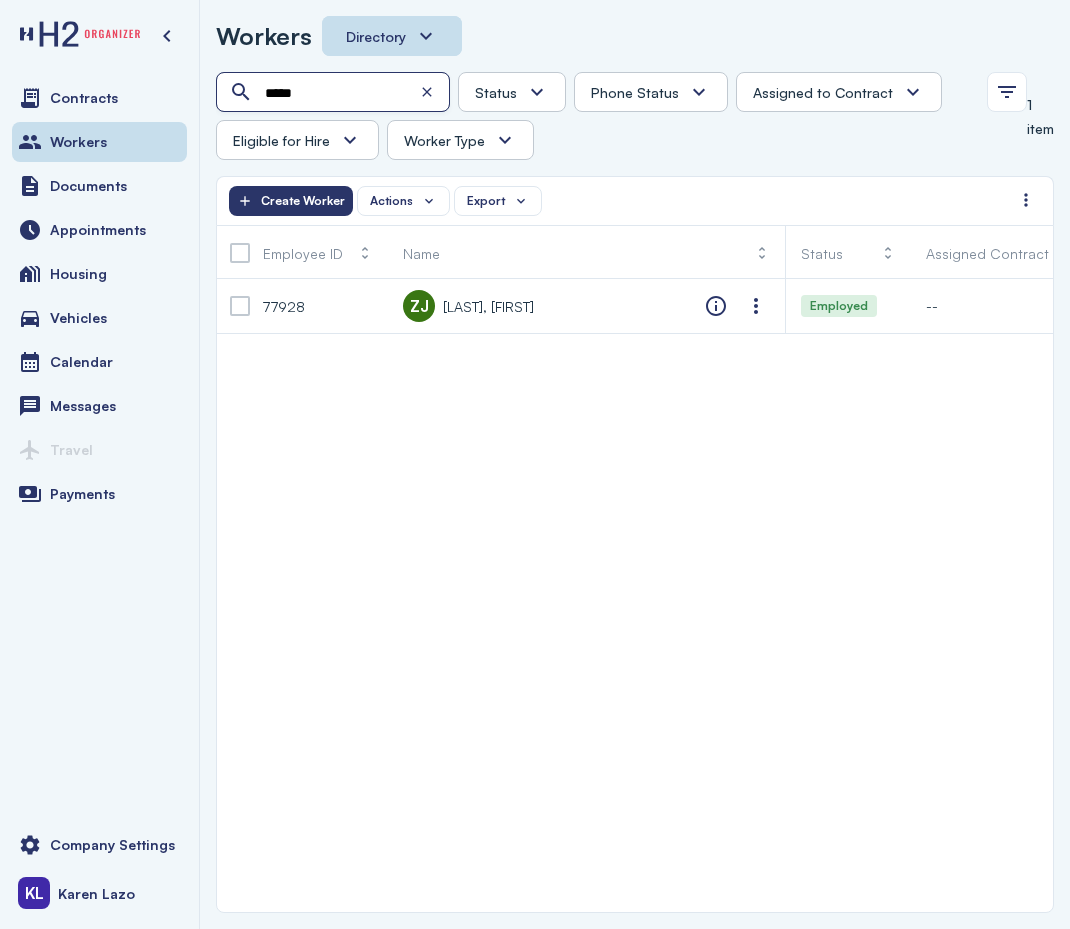 type on "*****" 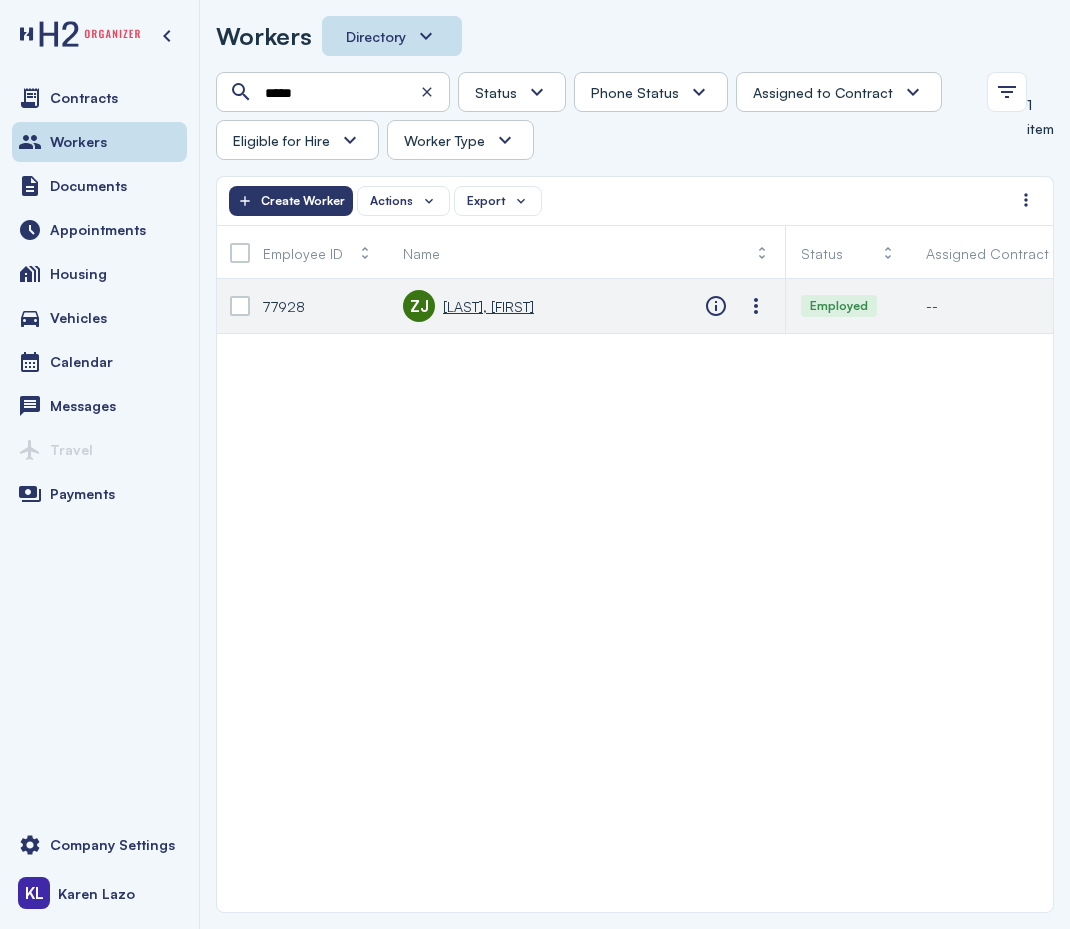 click on "[LAST], [FIRST]" at bounding box center (488, 306) 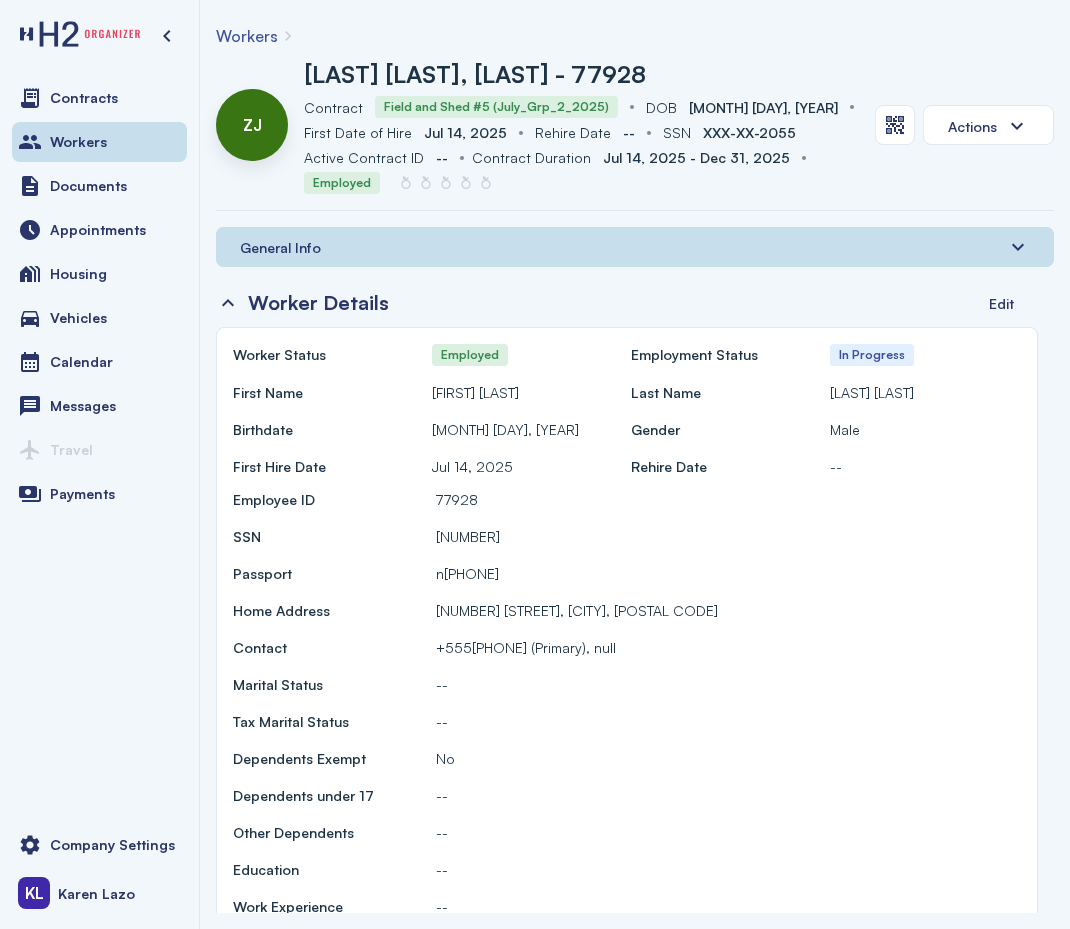 click on "Workers" at bounding box center [247, 36] 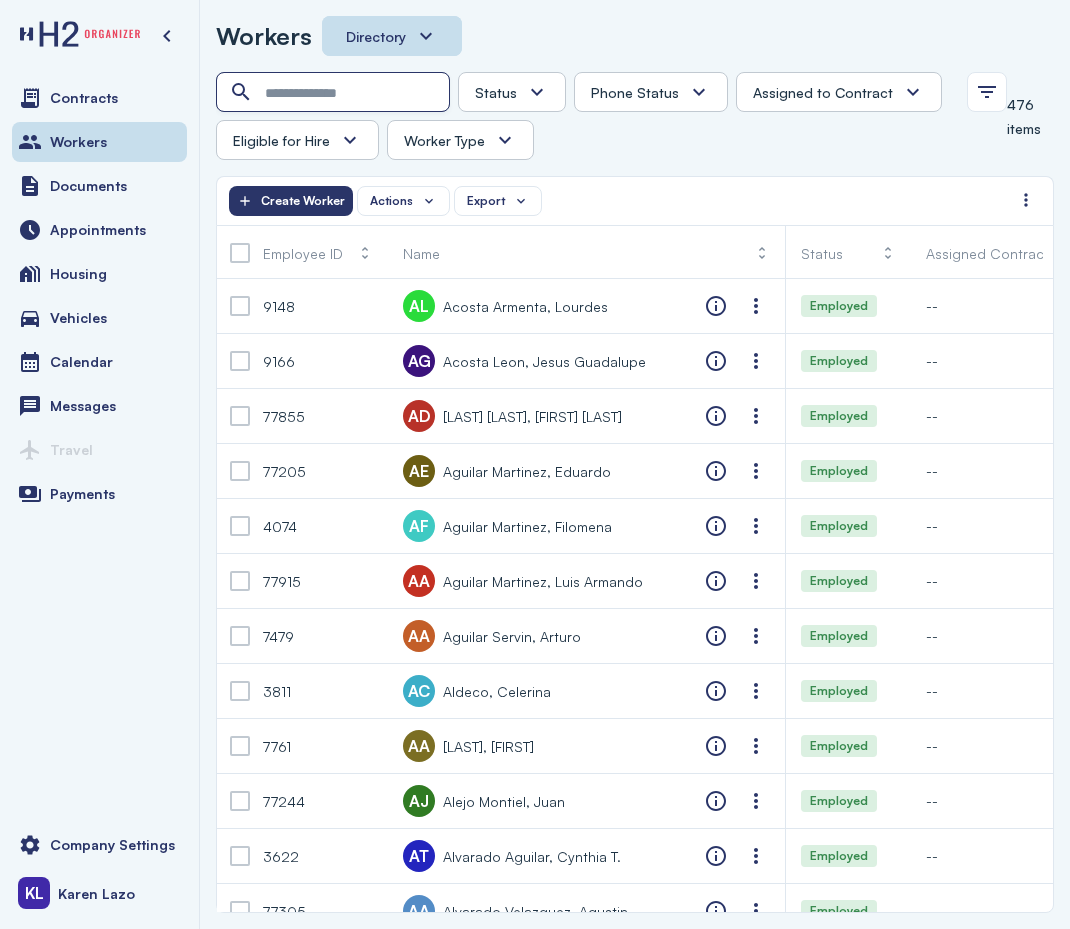 click at bounding box center (335, 93) 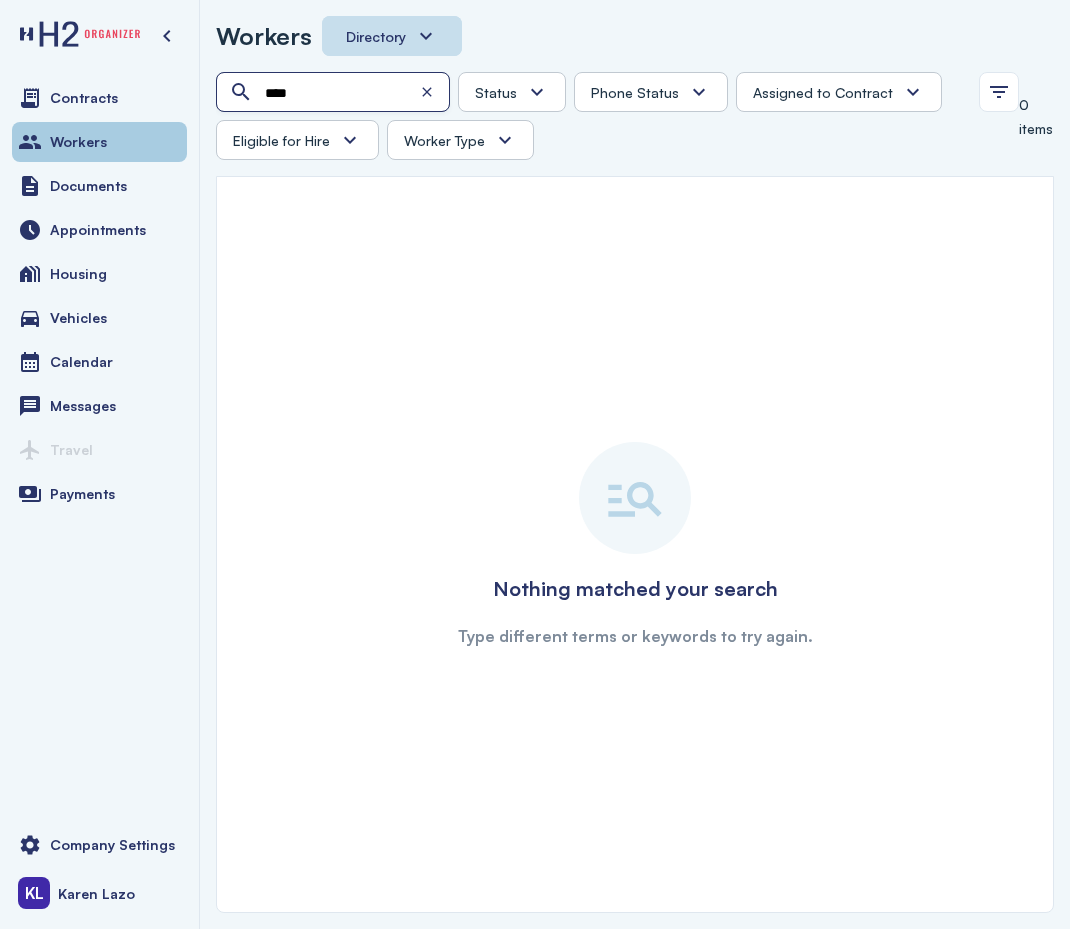 type on "****" 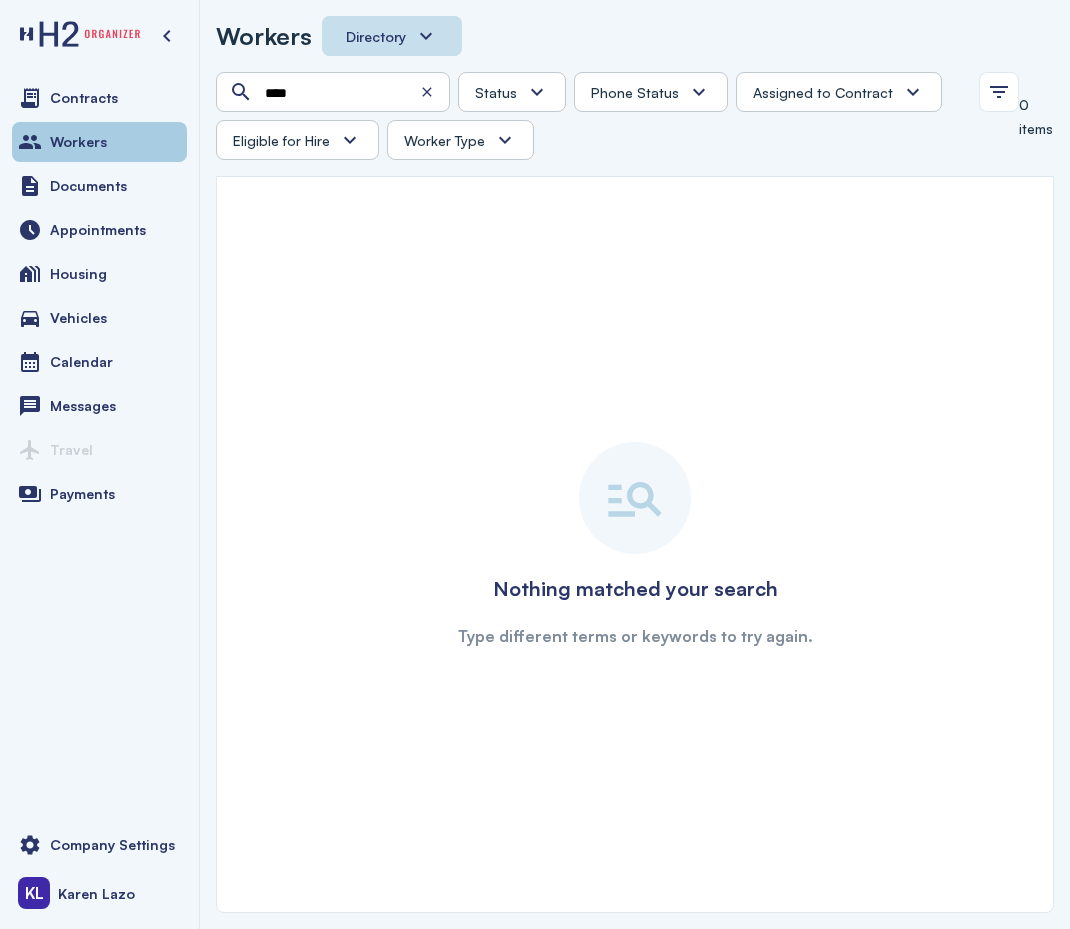 click on "Workers" at bounding box center (78, 142) 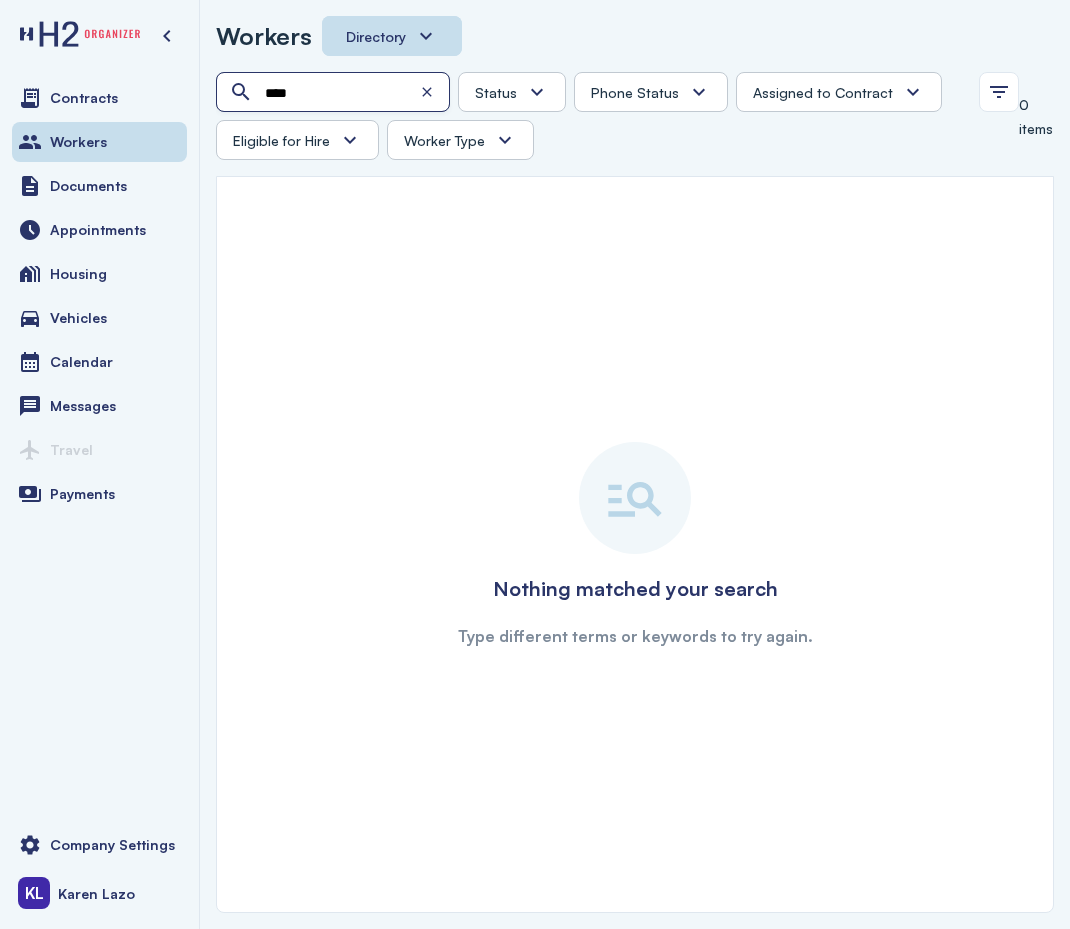click on "****" at bounding box center [335, 93] 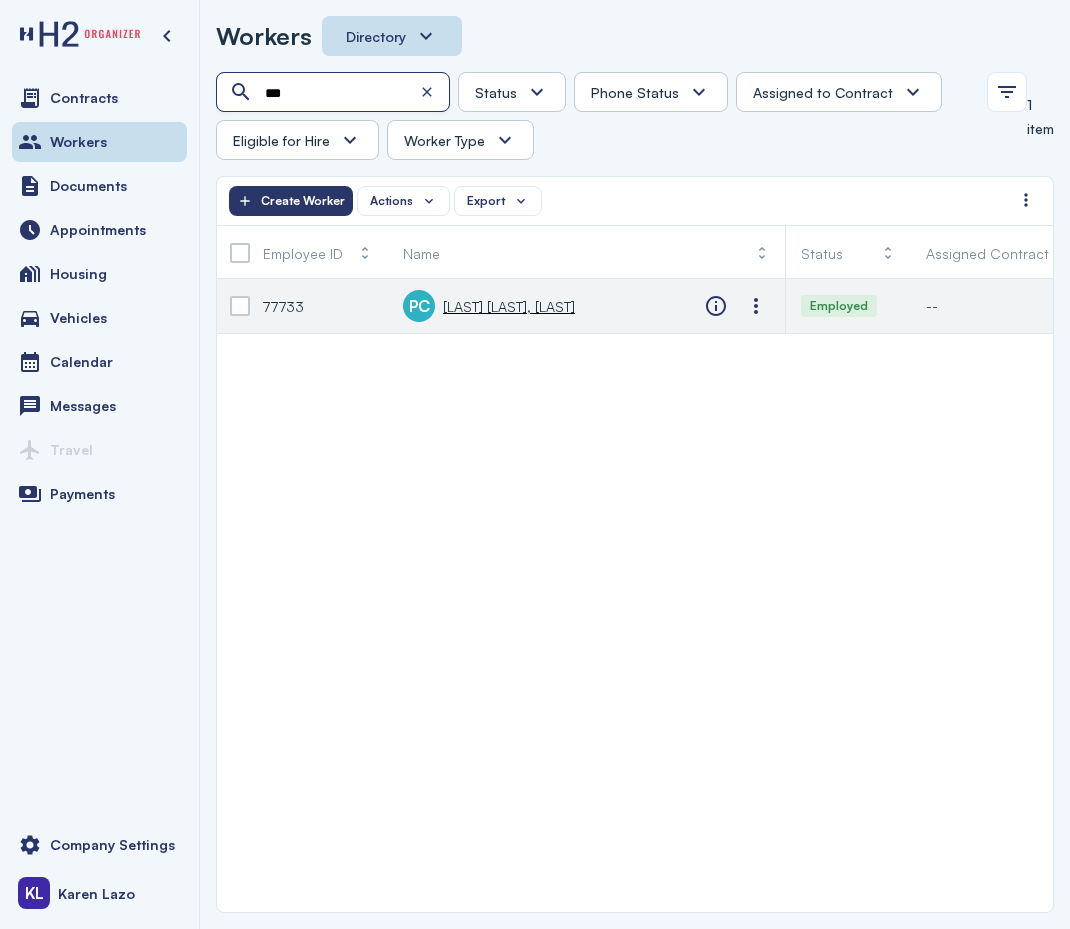 type on "***" 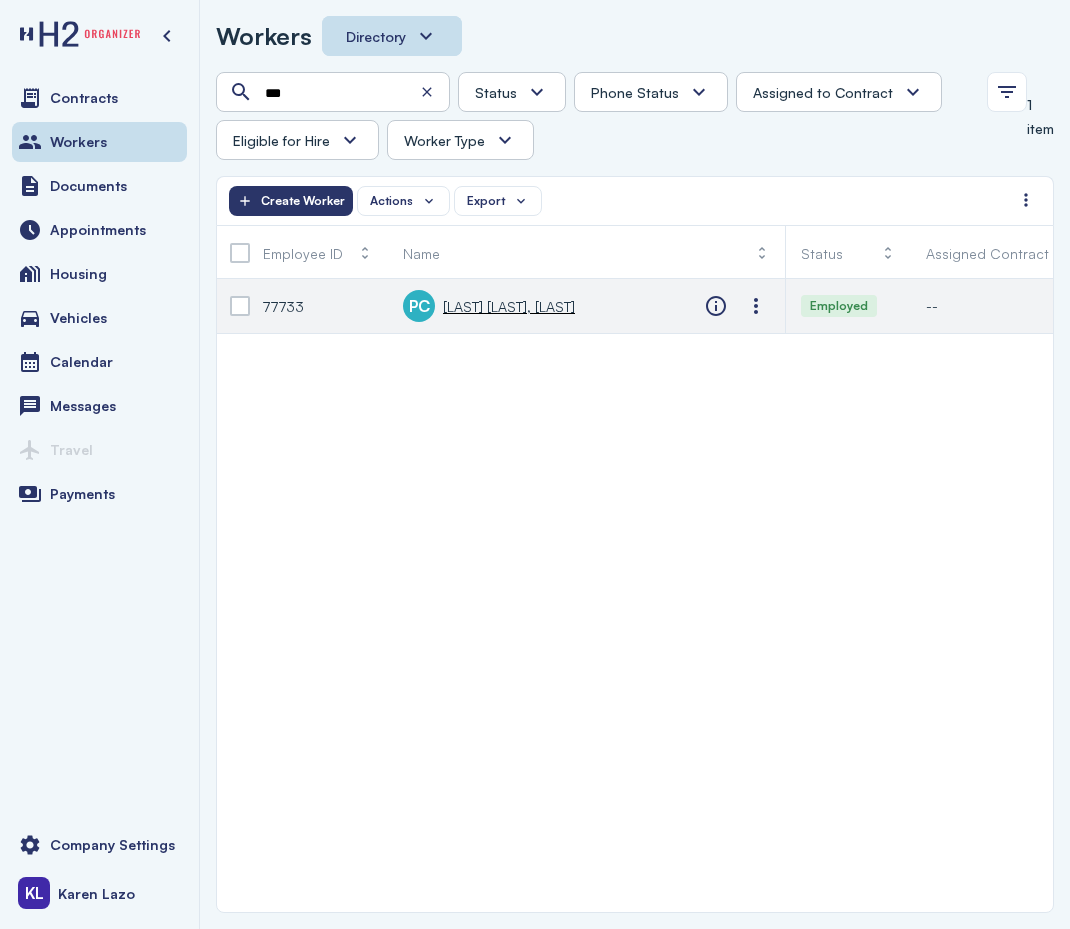 click on "PC       [LAST], [FIRST]" 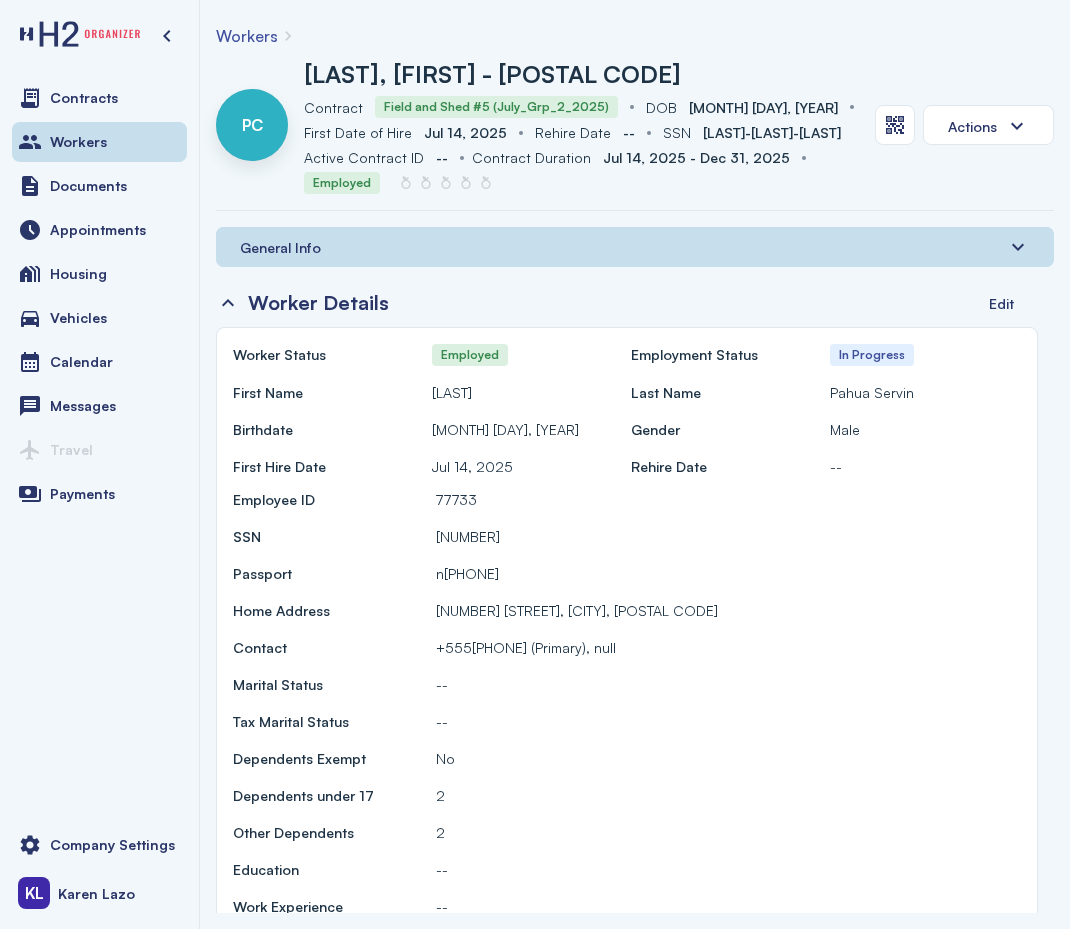 click on "Workers" at bounding box center [635, 36] 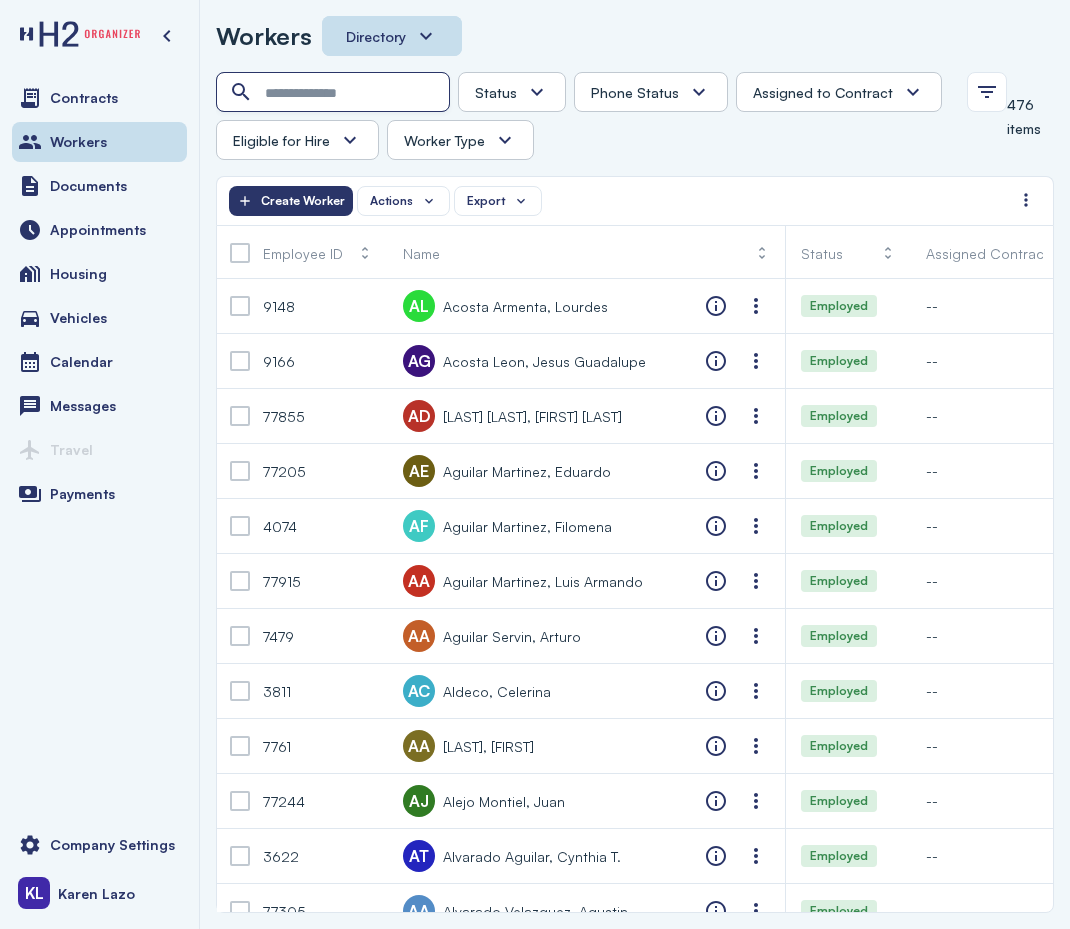click at bounding box center (335, 93) 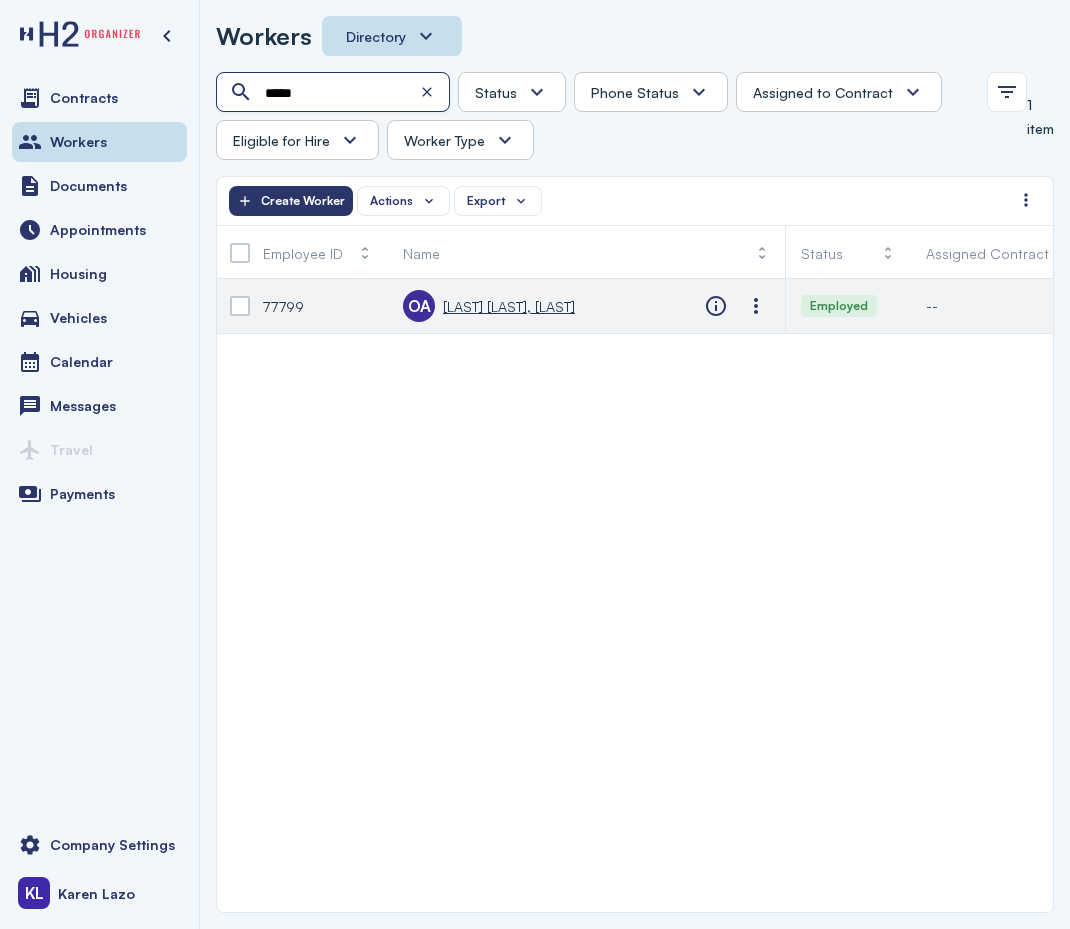 type on "*****" 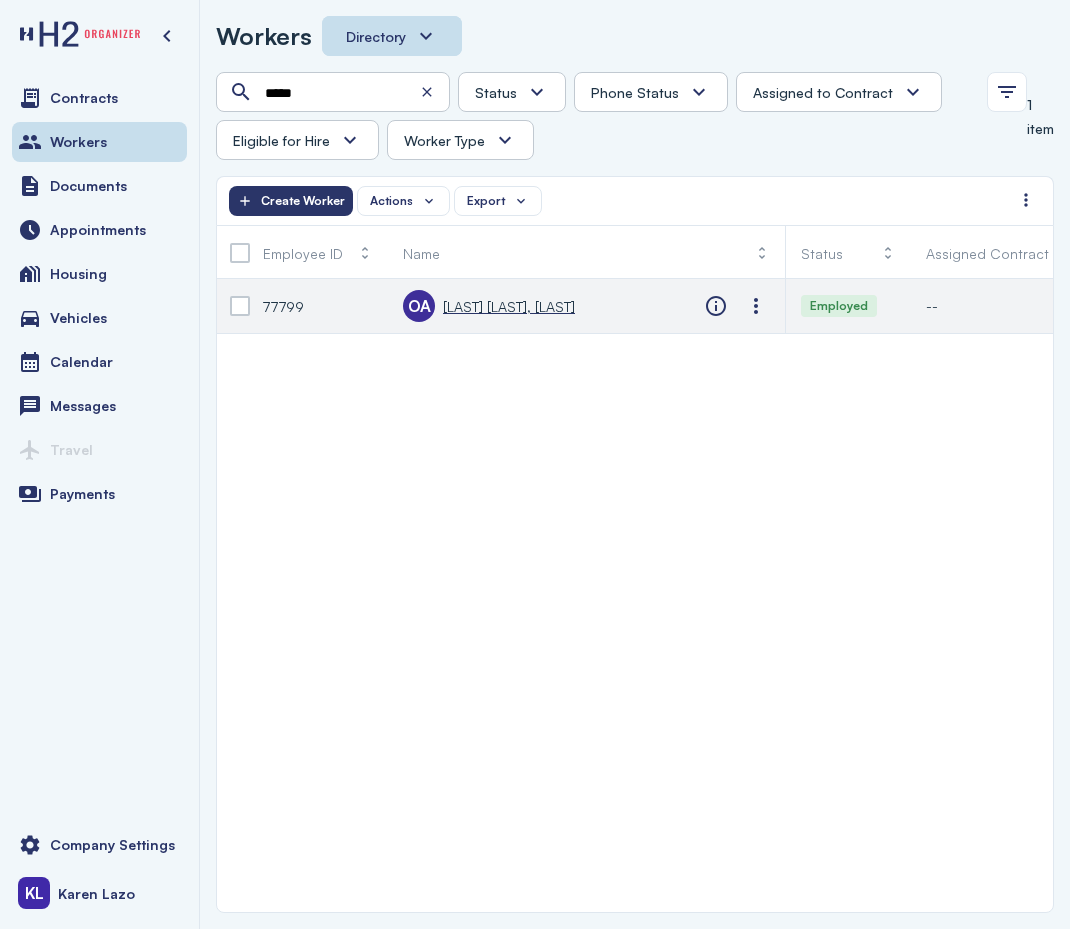 click on "[LAST] [LAST], [LAST]" at bounding box center [509, 306] 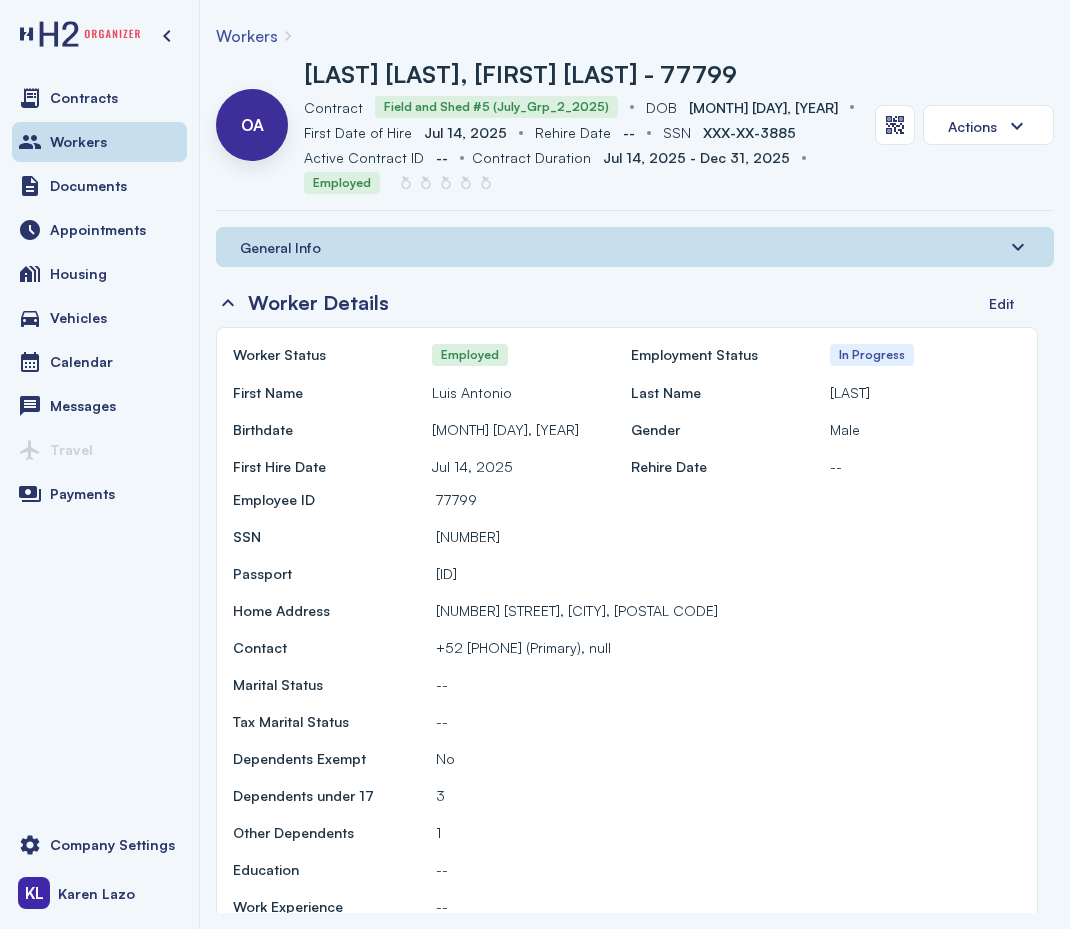 click on "Workers" at bounding box center (247, 36) 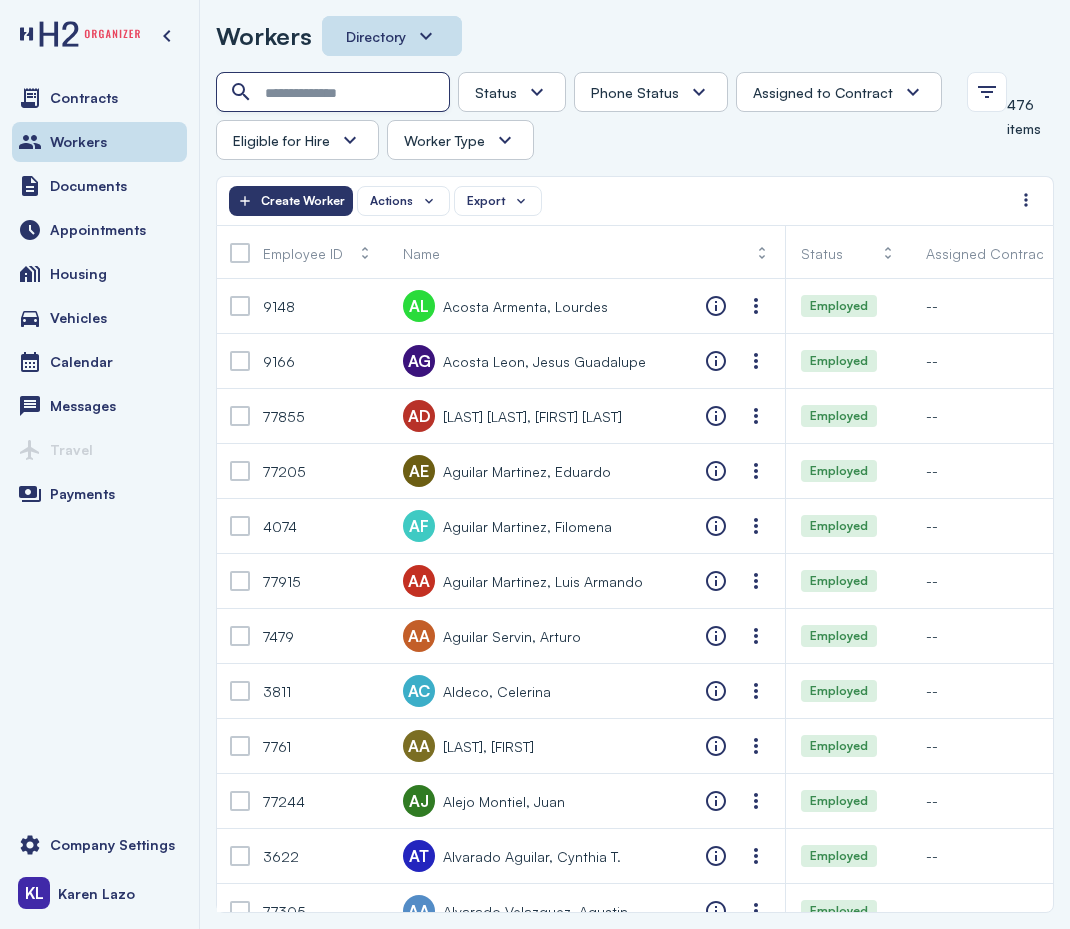 click at bounding box center [335, 93] 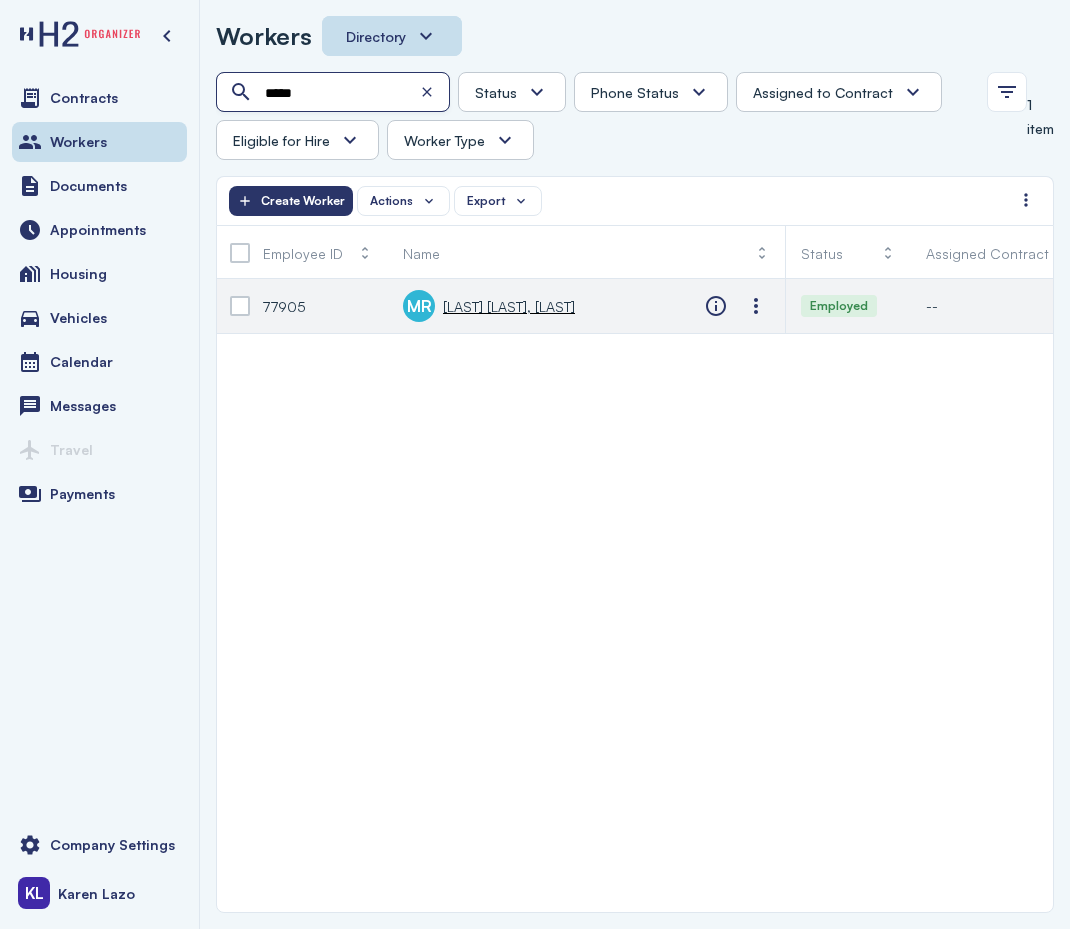 type on "*****" 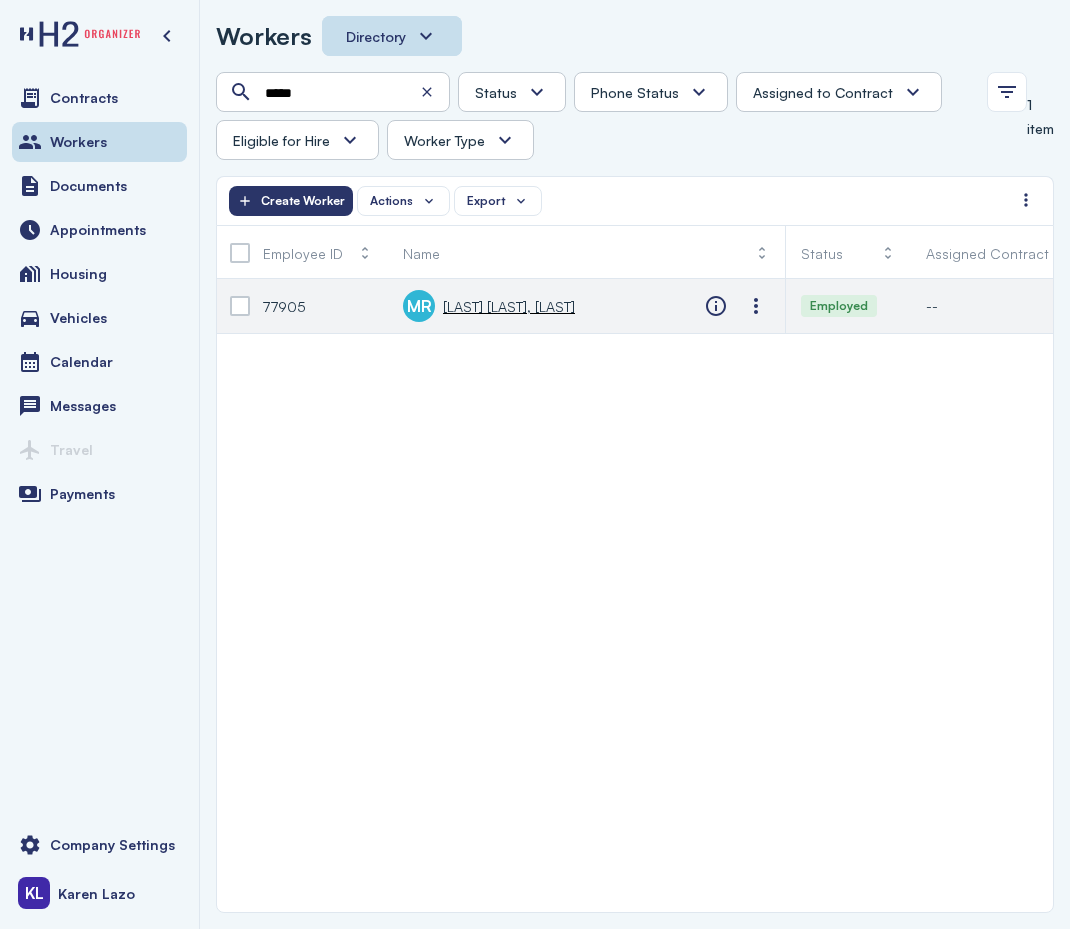 click on "MR       [LAST] [LAST], [FIRST] [LAST]" 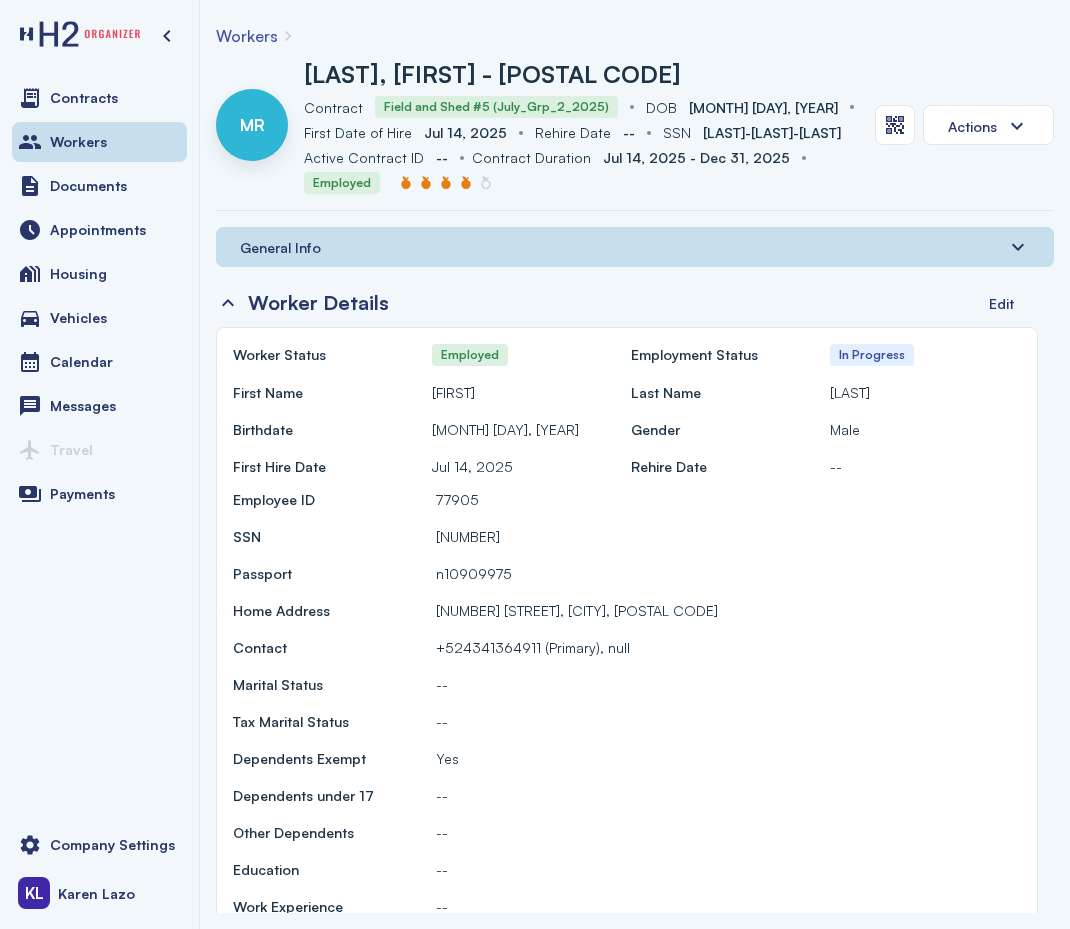 click on "Workers" at bounding box center [247, 36] 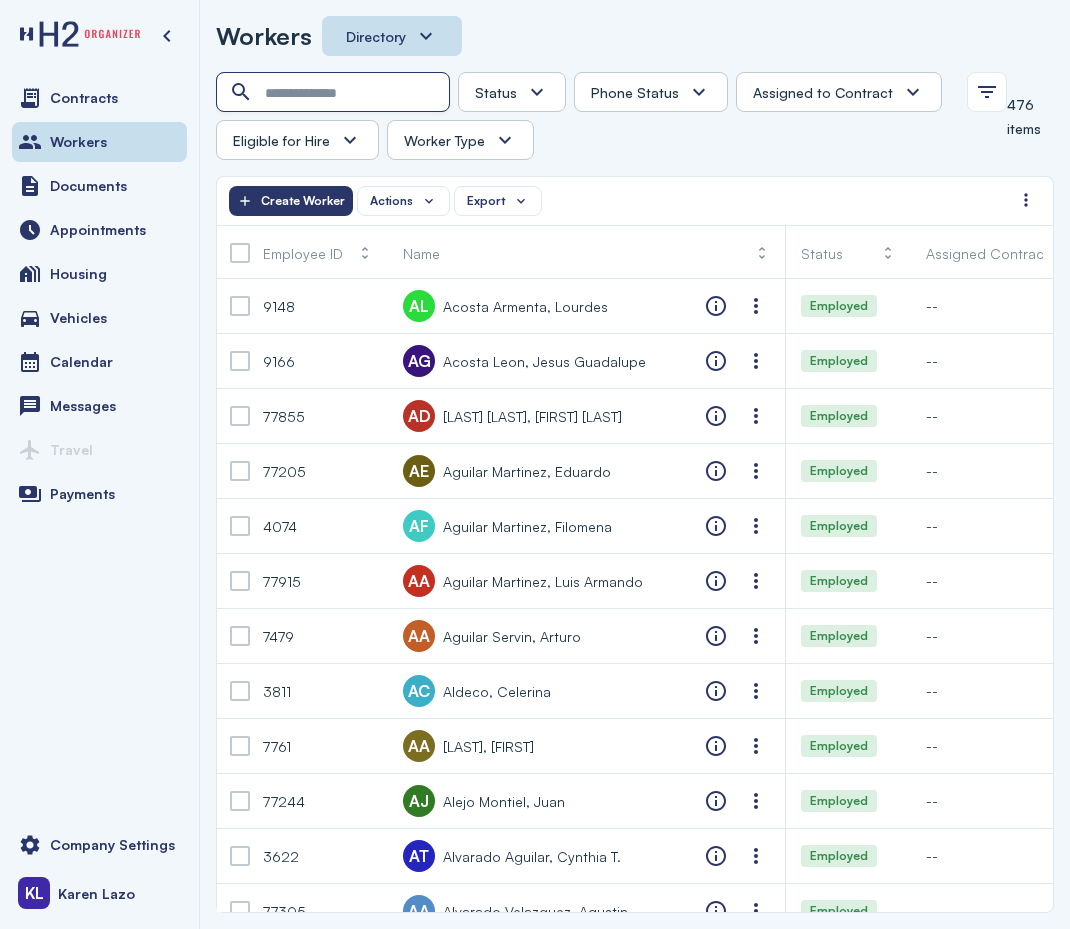 click at bounding box center (335, 93) 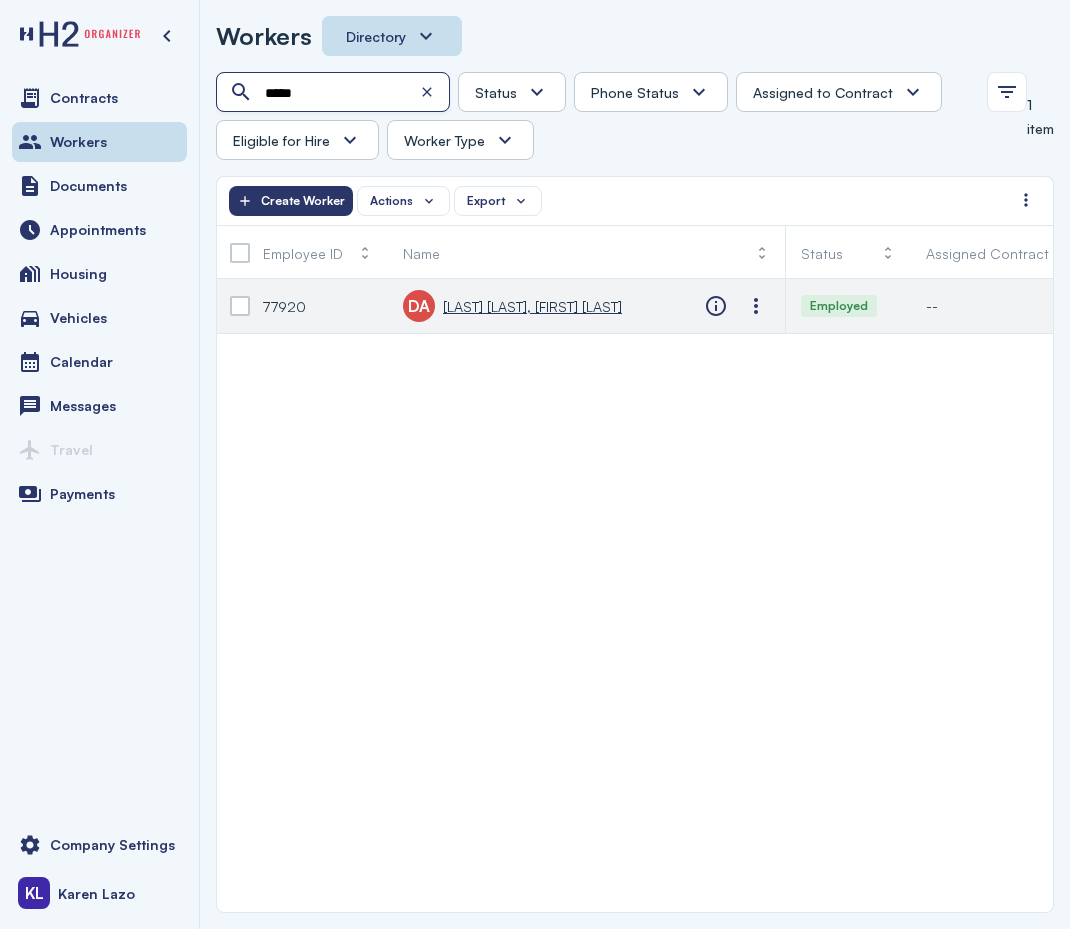 type on "*****" 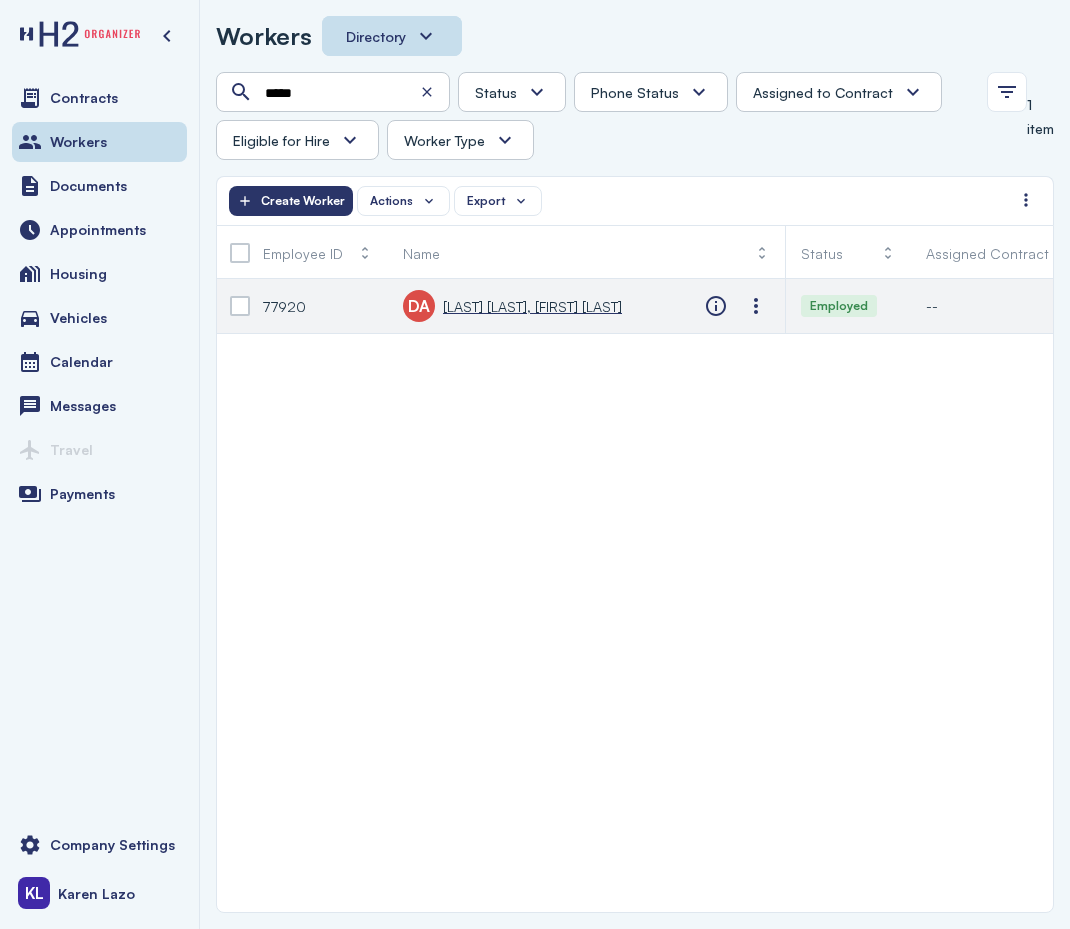 click on "[LAST] [LAST], [FIRST] [LAST]" at bounding box center [532, 306] 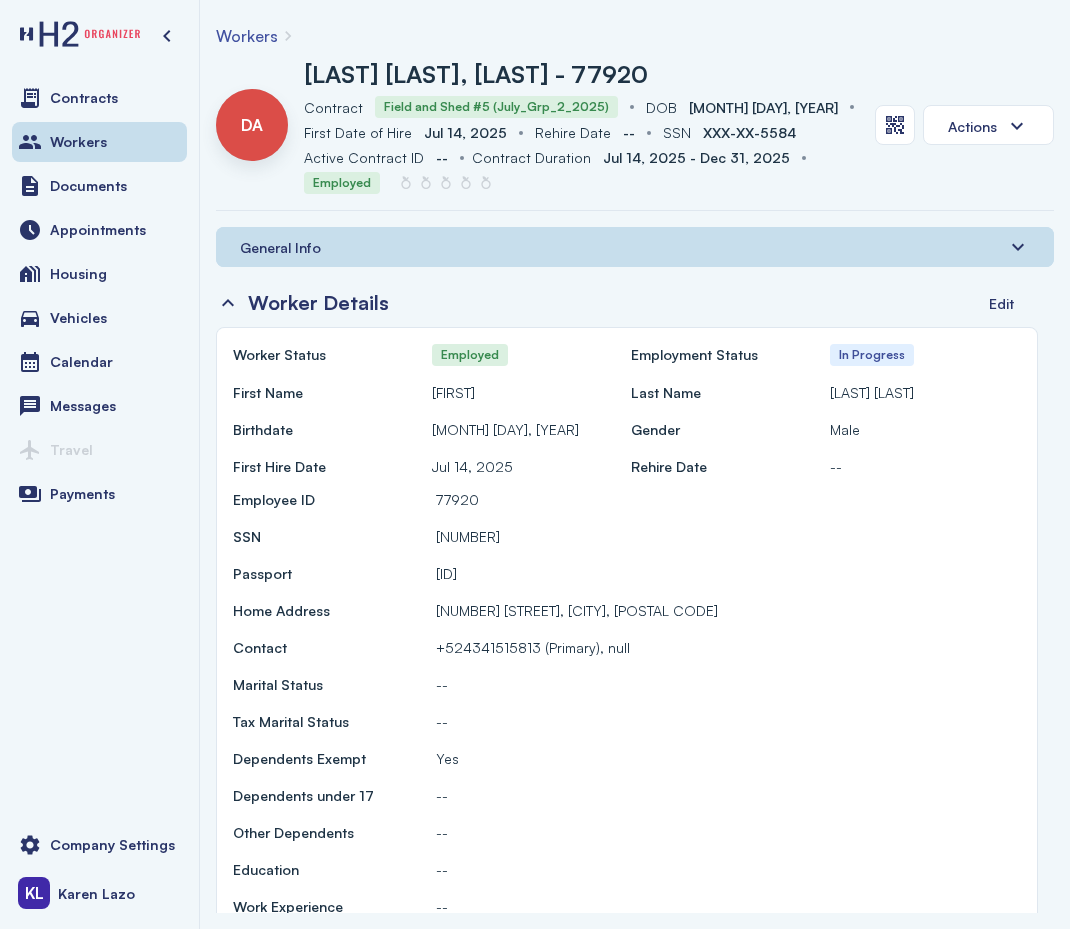 click on "Workers" at bounding box center [247, 36] 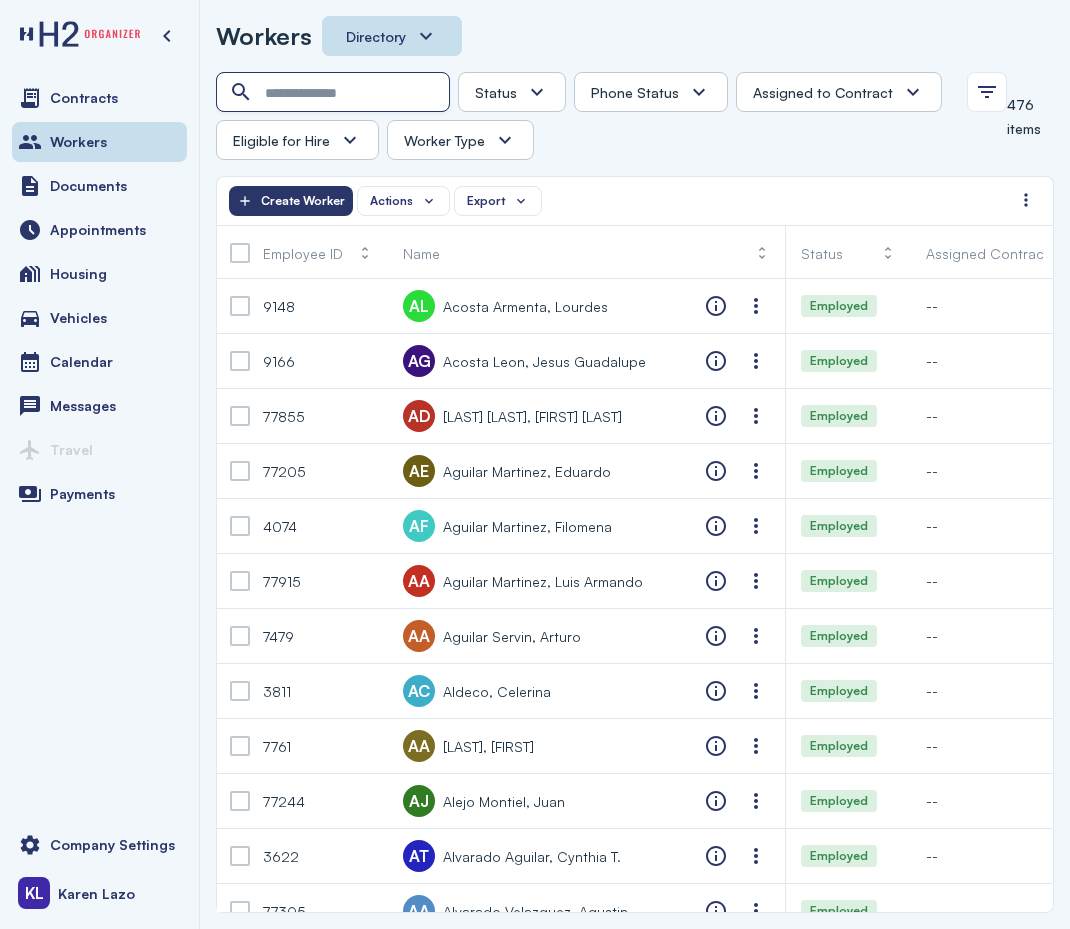 click at bounding box center (335, 93) 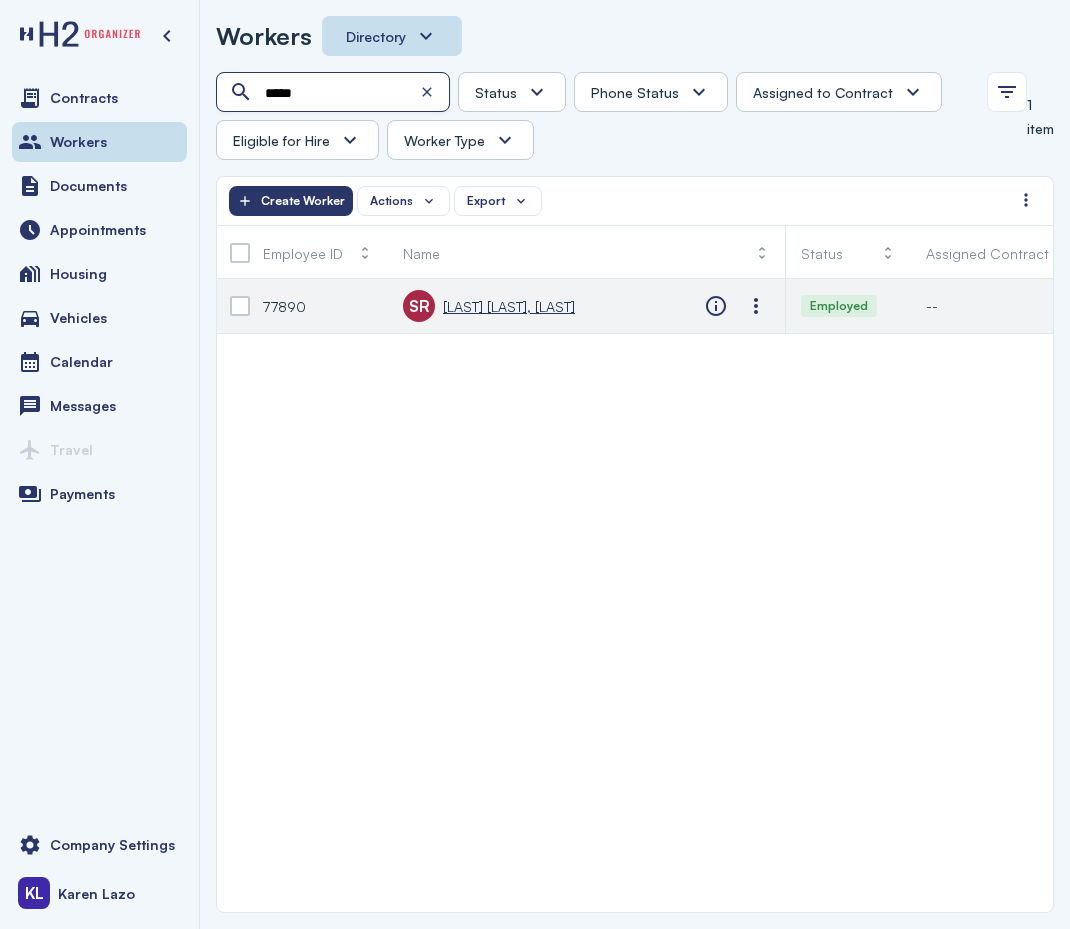 type on "*****" 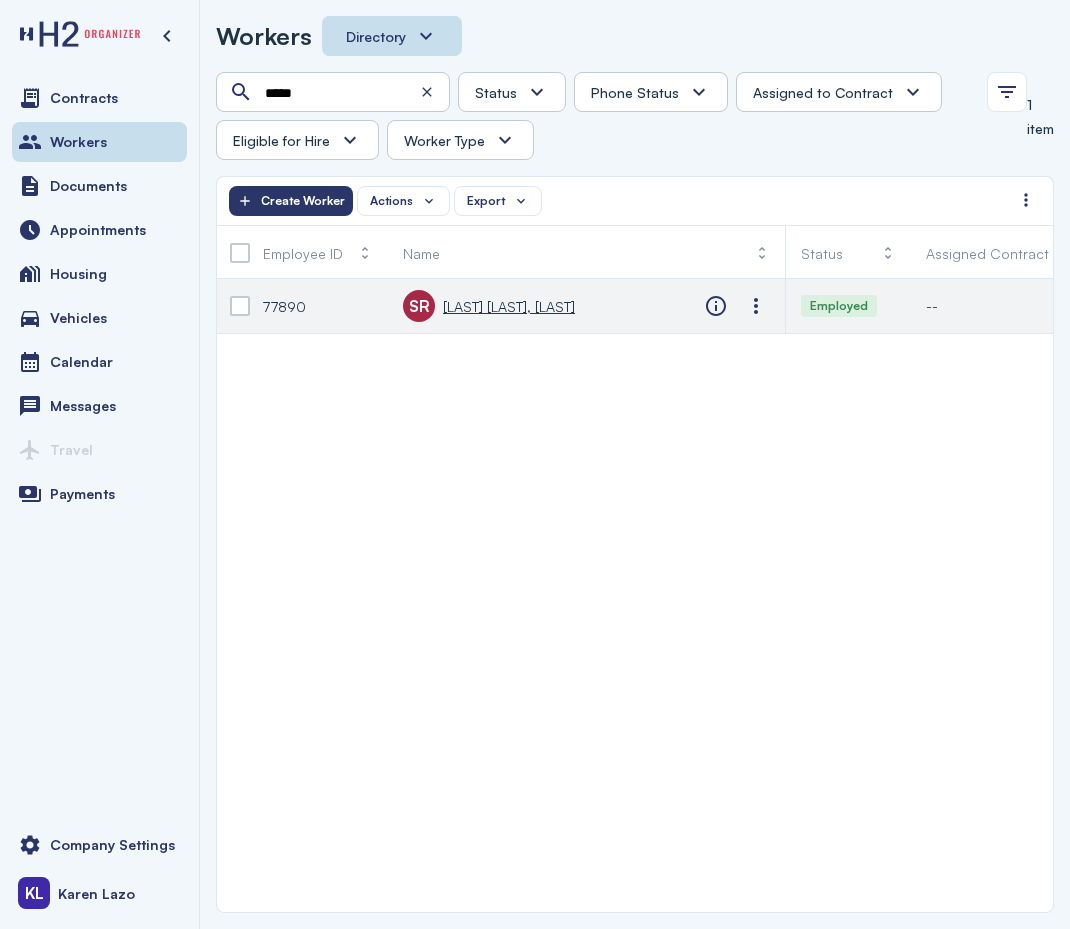 click on "[LAST] [LAST], [LAST]" at bounding box center (509, 306) 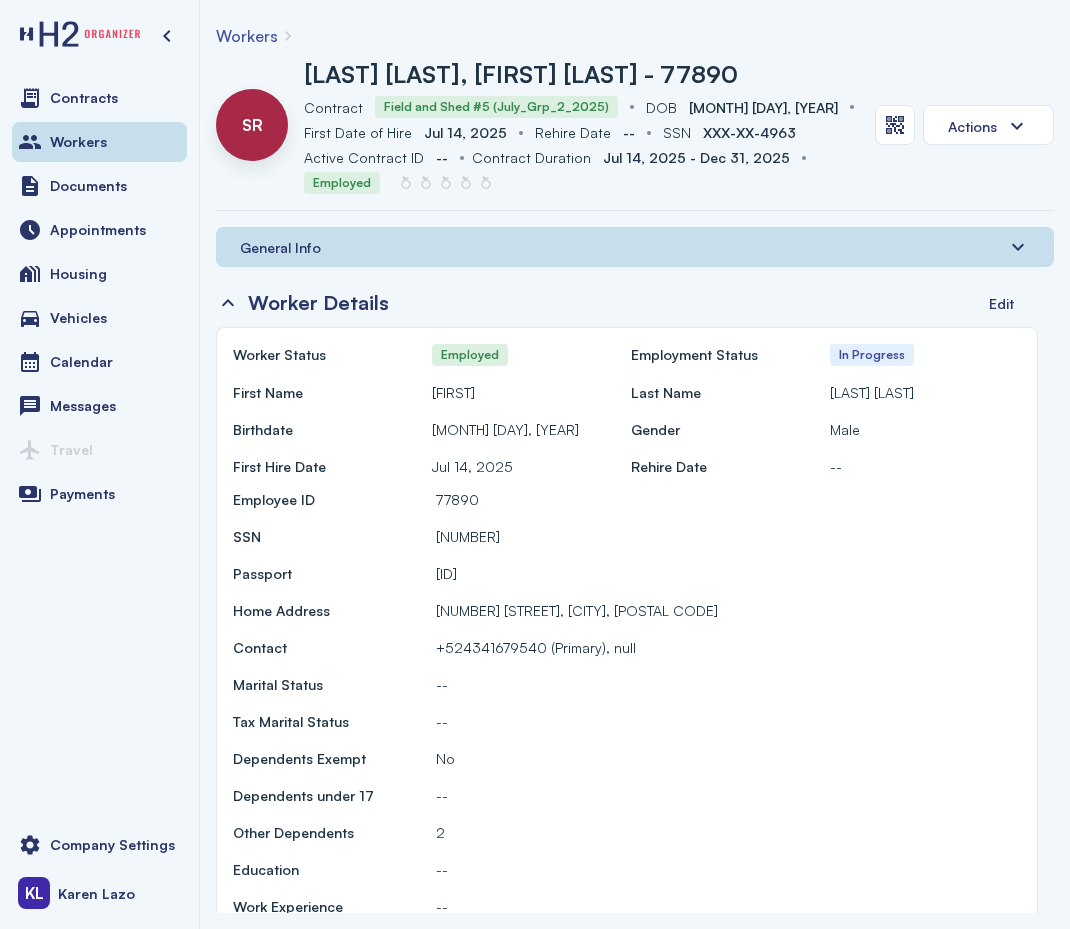 click on "Workers" at bounding box center [247, 36] 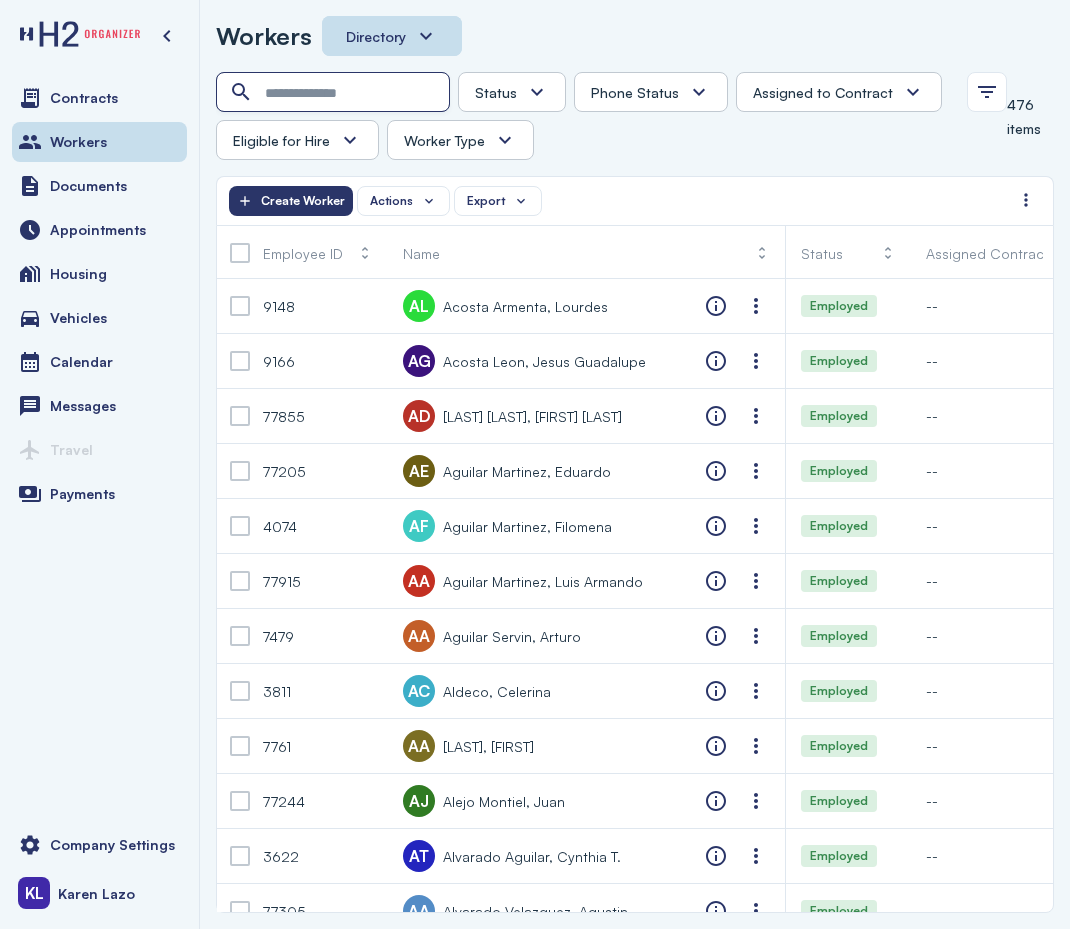 click at bounding box center (335, 93) 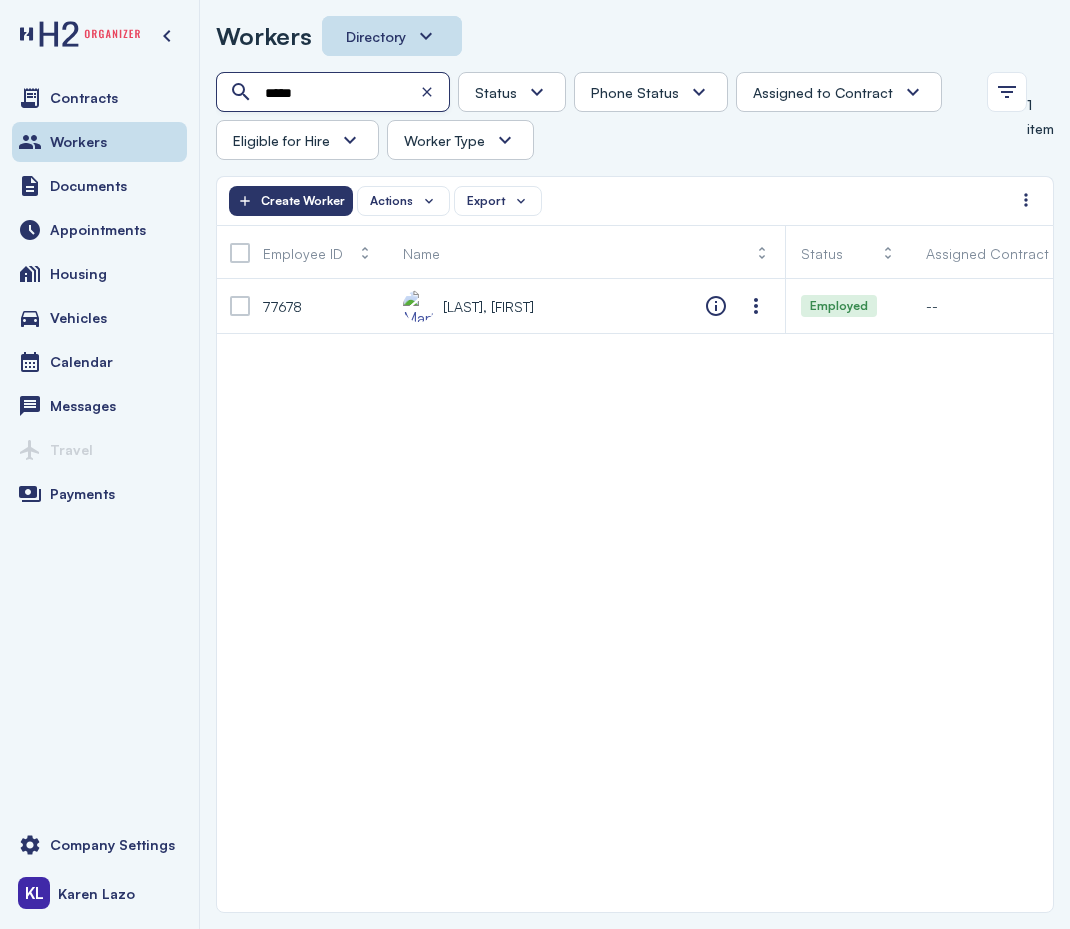 type on "*****" 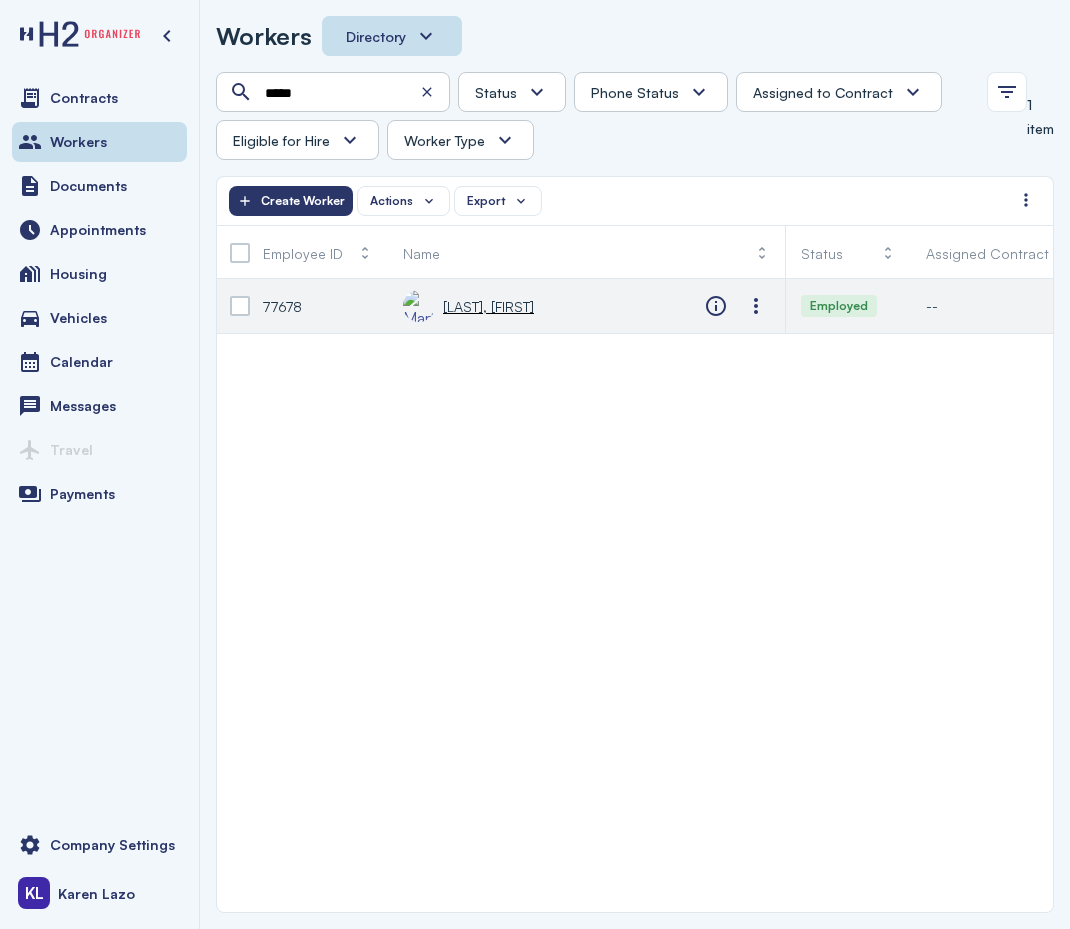 click on "[LAST], [FIRST]" at bounding box center [468, 306] 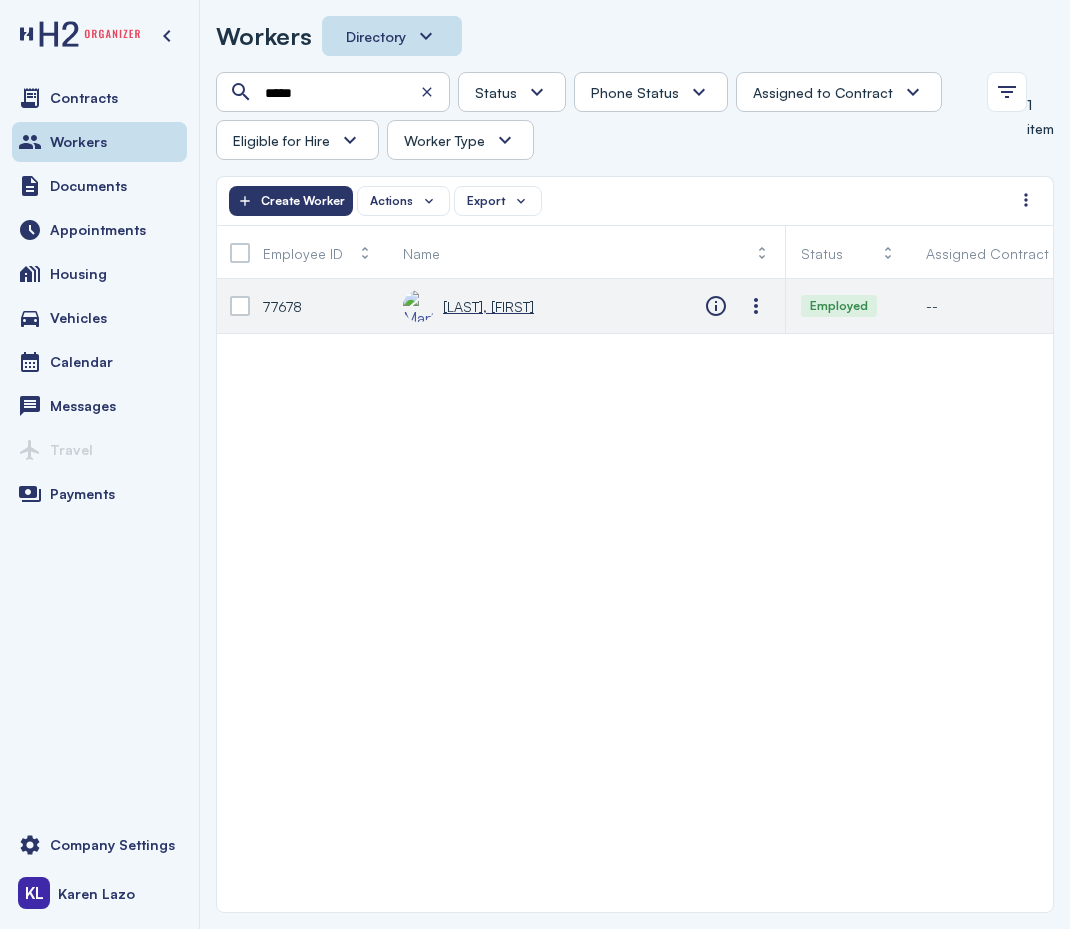 click on "[LAST], [FIRST]" at bounding box center (488, 306) 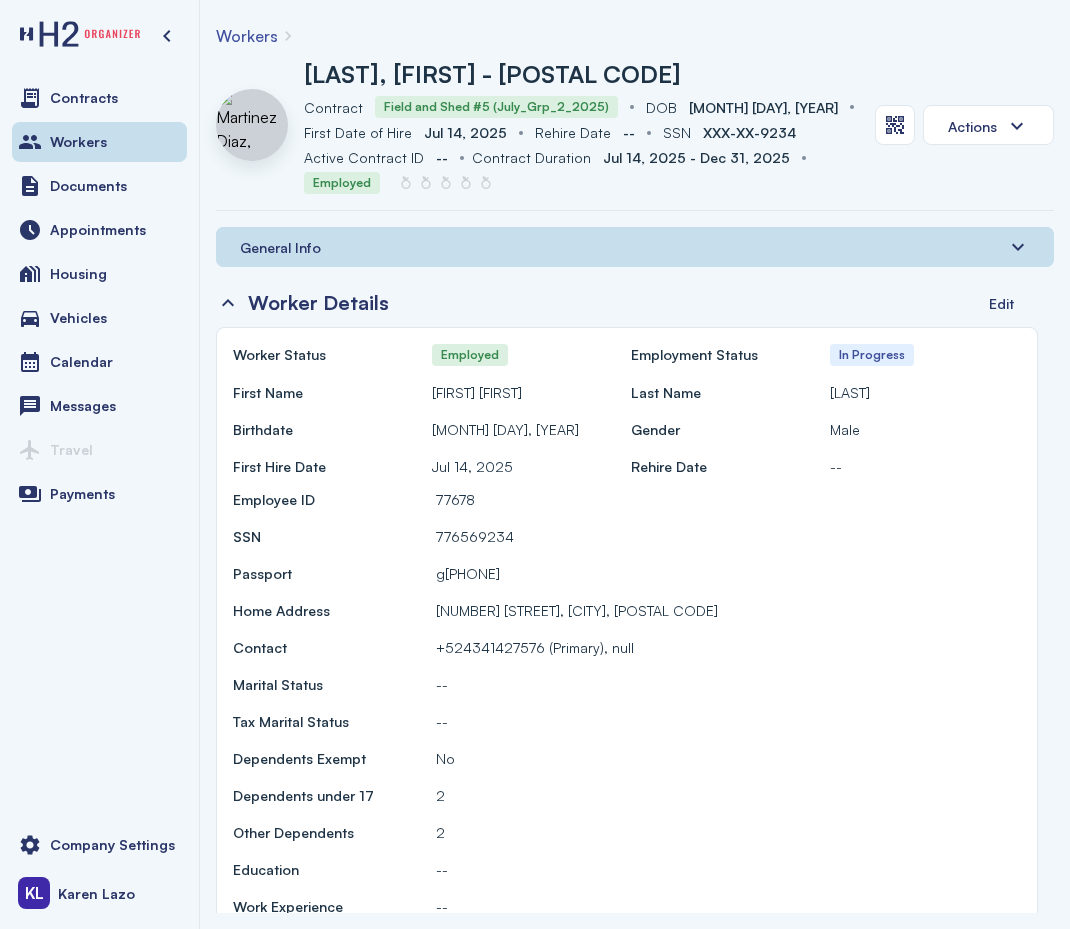 click on "Workers" at bounding box center (247, 36) 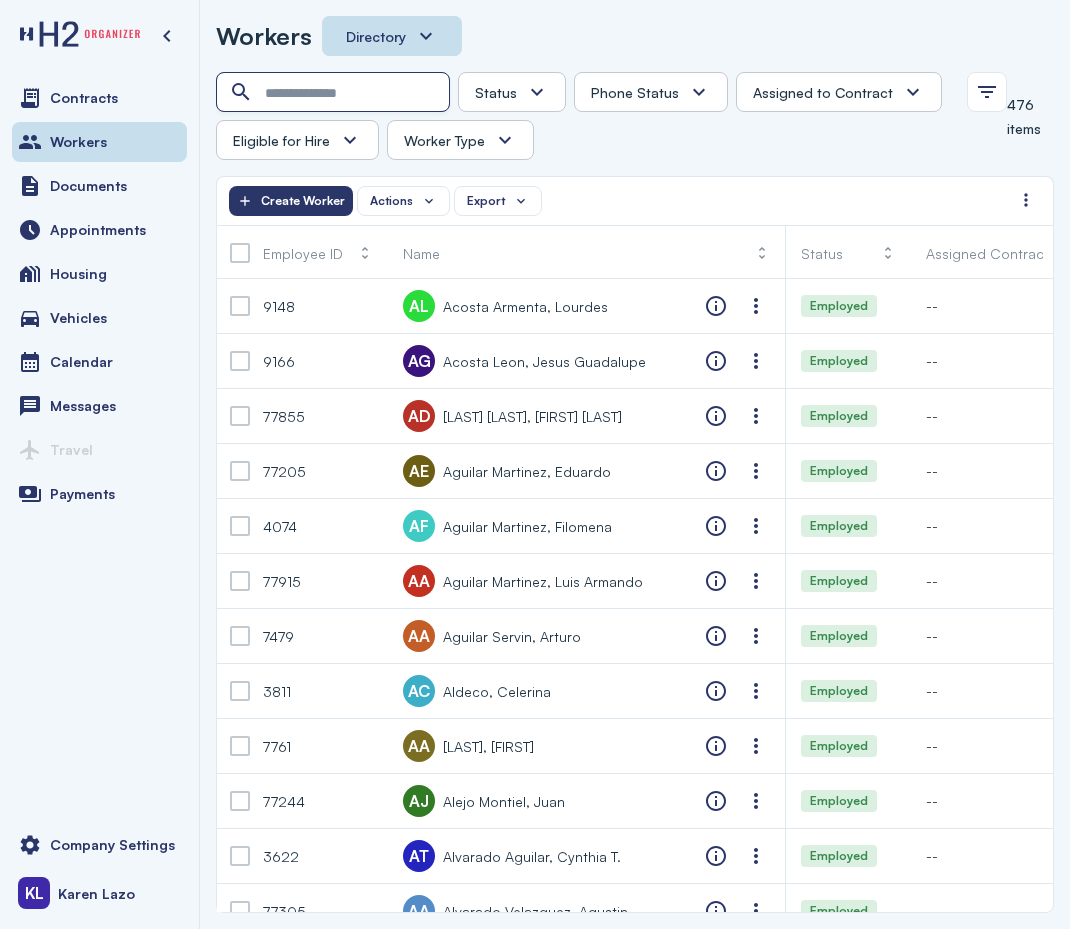 click at bounding box center [335, 93] 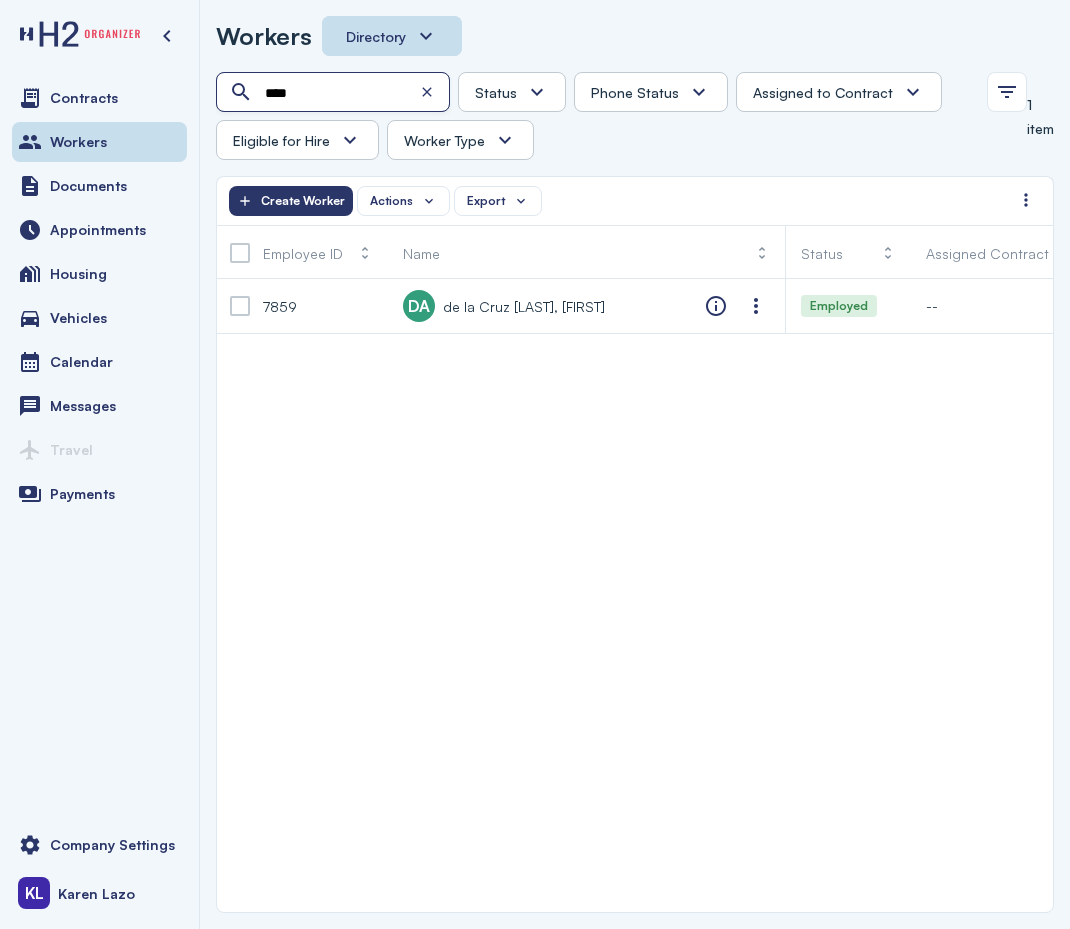 type on "****" 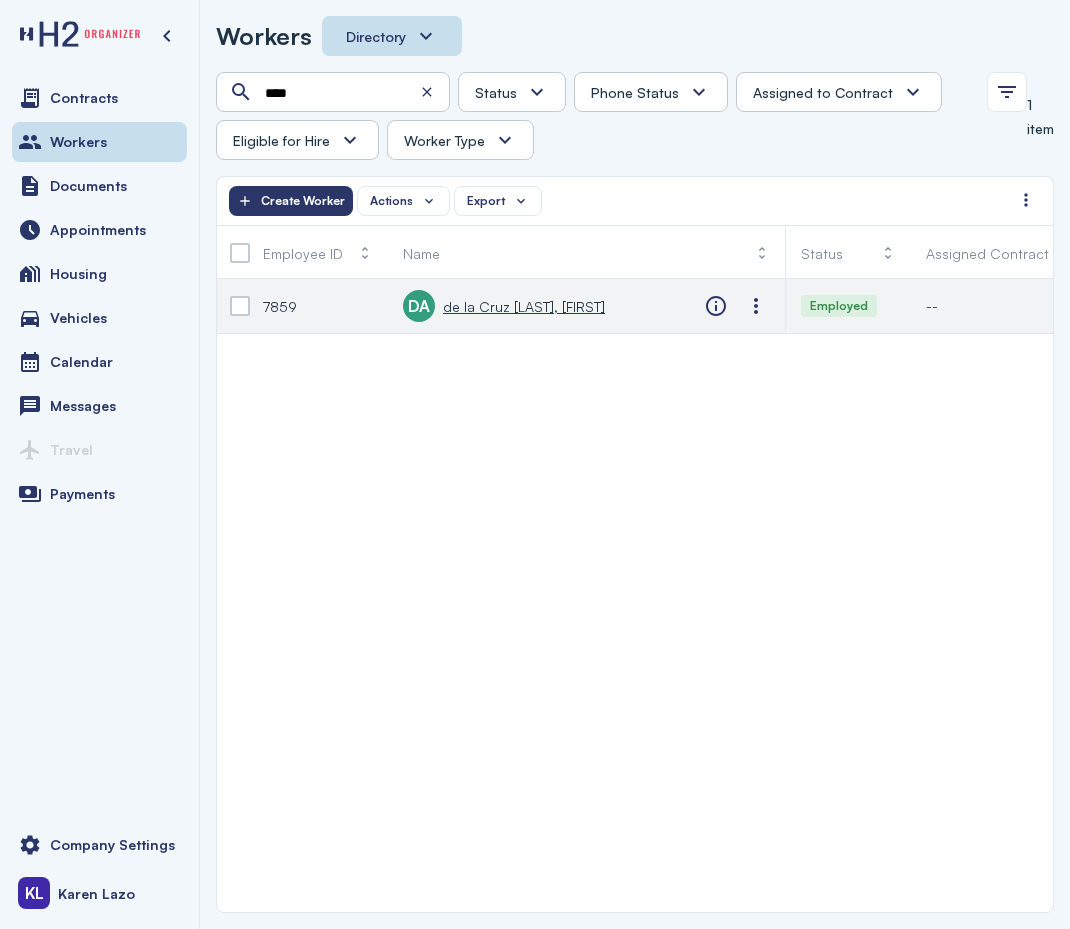 click on "de la Cruz [LAST], [FIRST]" at bounding box center (524, 306) 